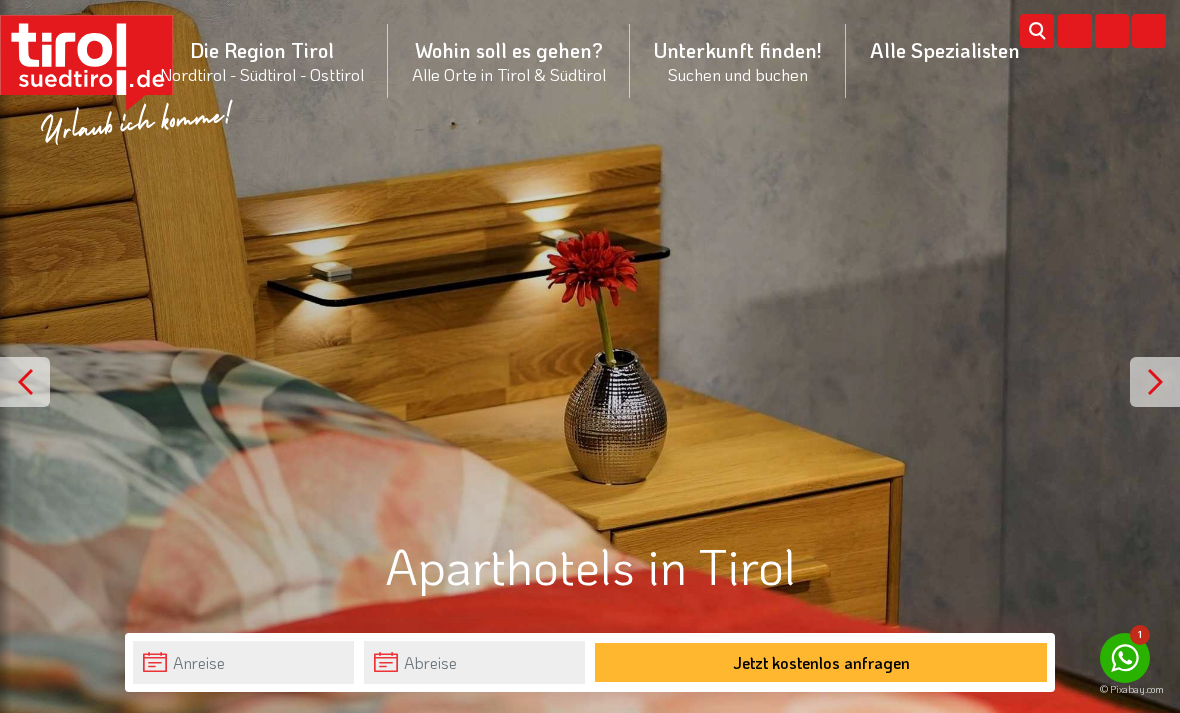 scroll, scrollTop: 0, scrollLeft: 0, axis: both 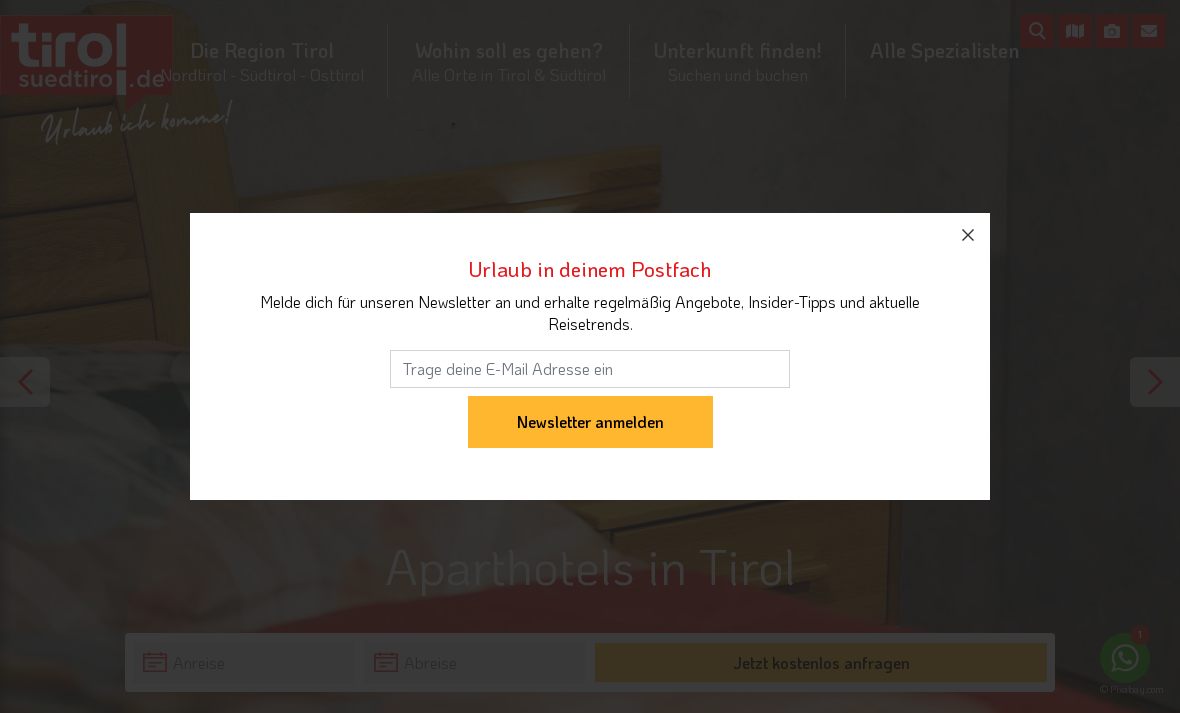 click 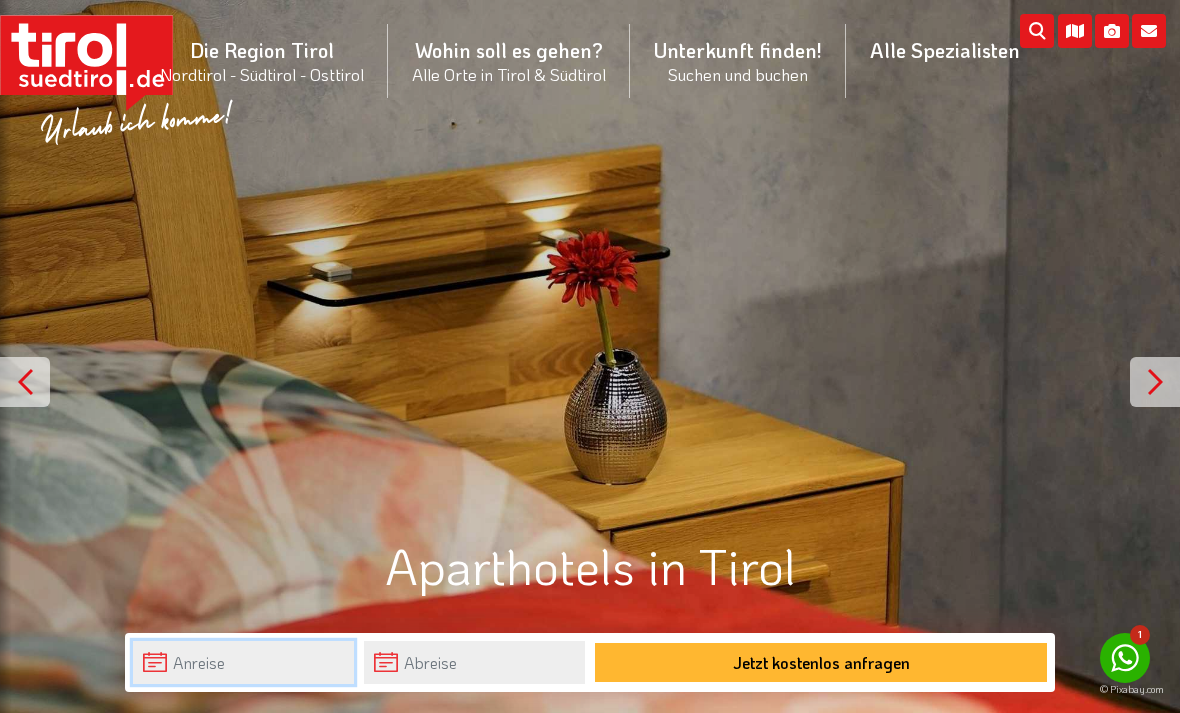 click at bounding box center (243, 662) 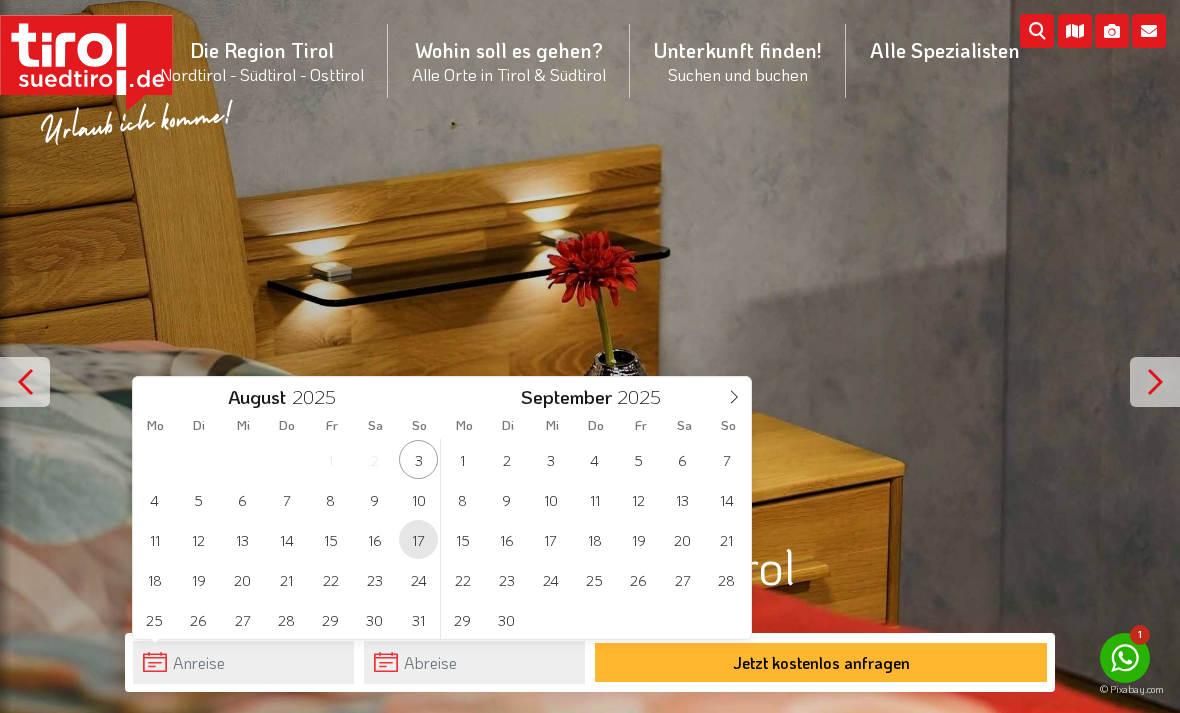 click on "17" at bounding box center [418, 539] 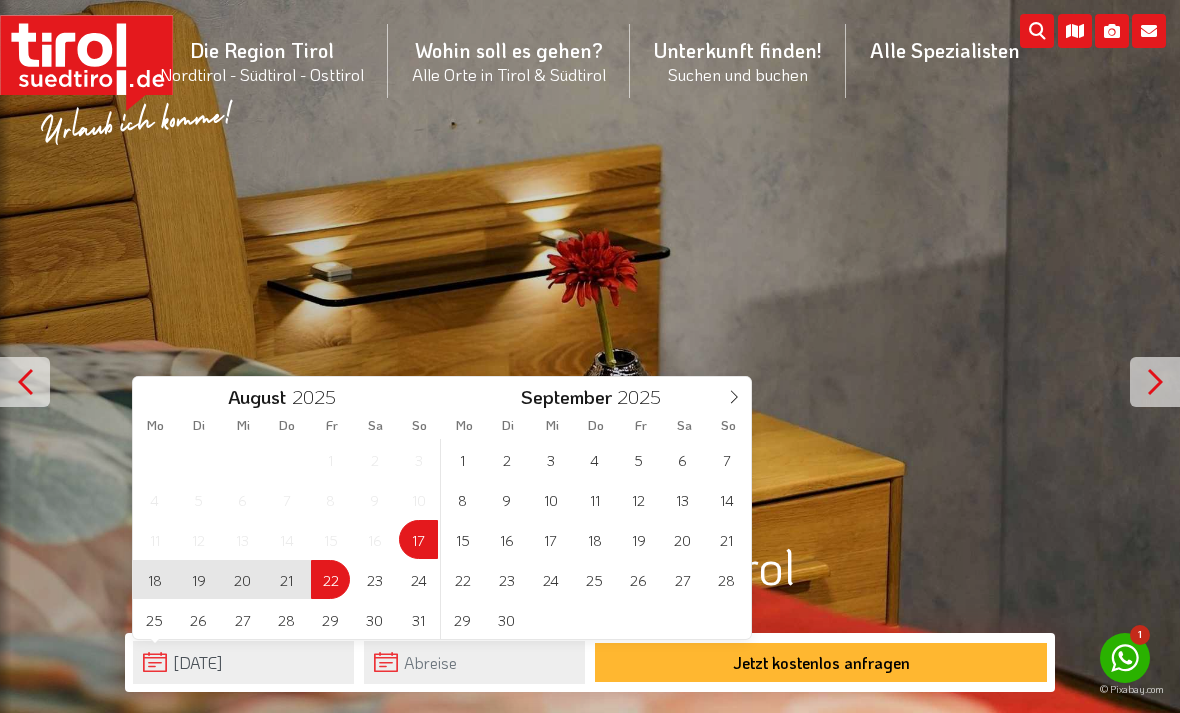 click on "22" at bounding box center (330, 579) 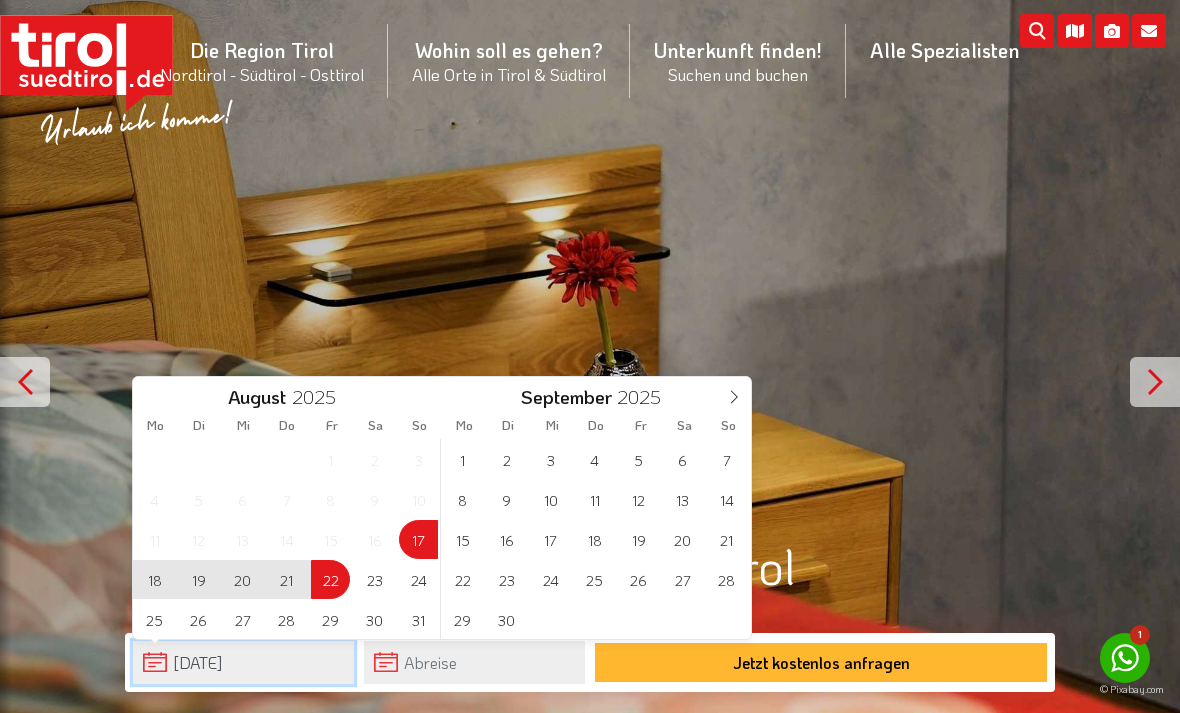 type on "17-08-2025" 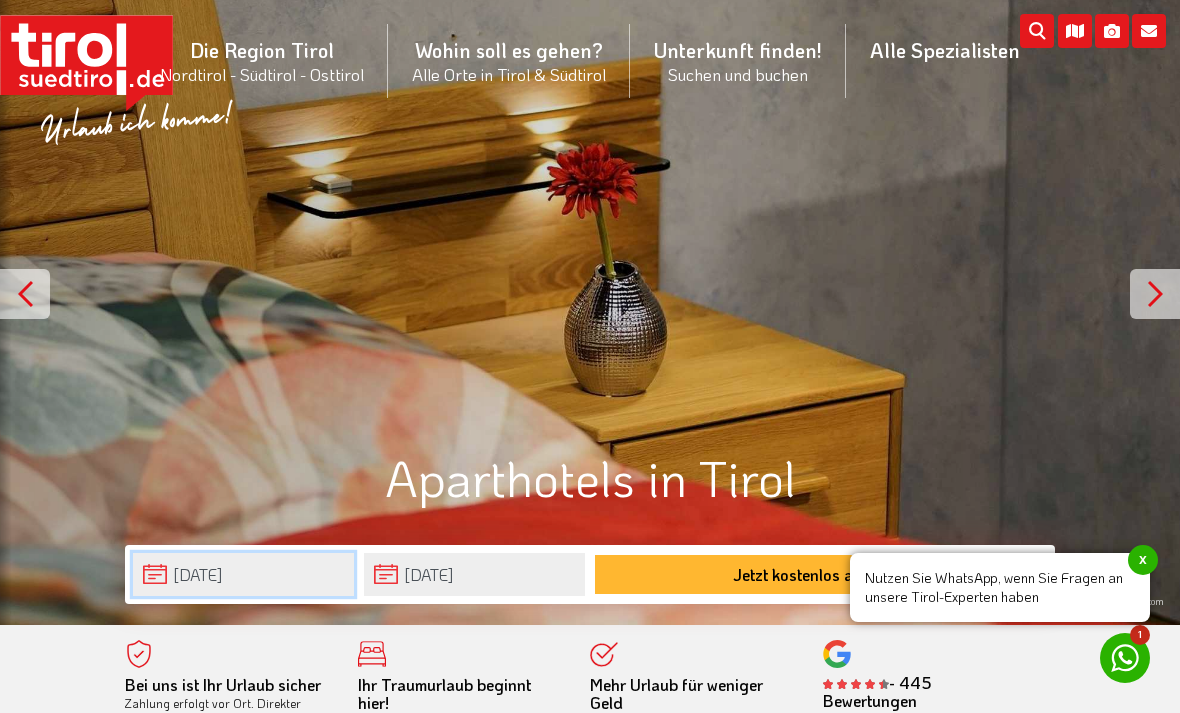 scroll, scrollTop: 86, scrollLeft: 0, axis: vertical 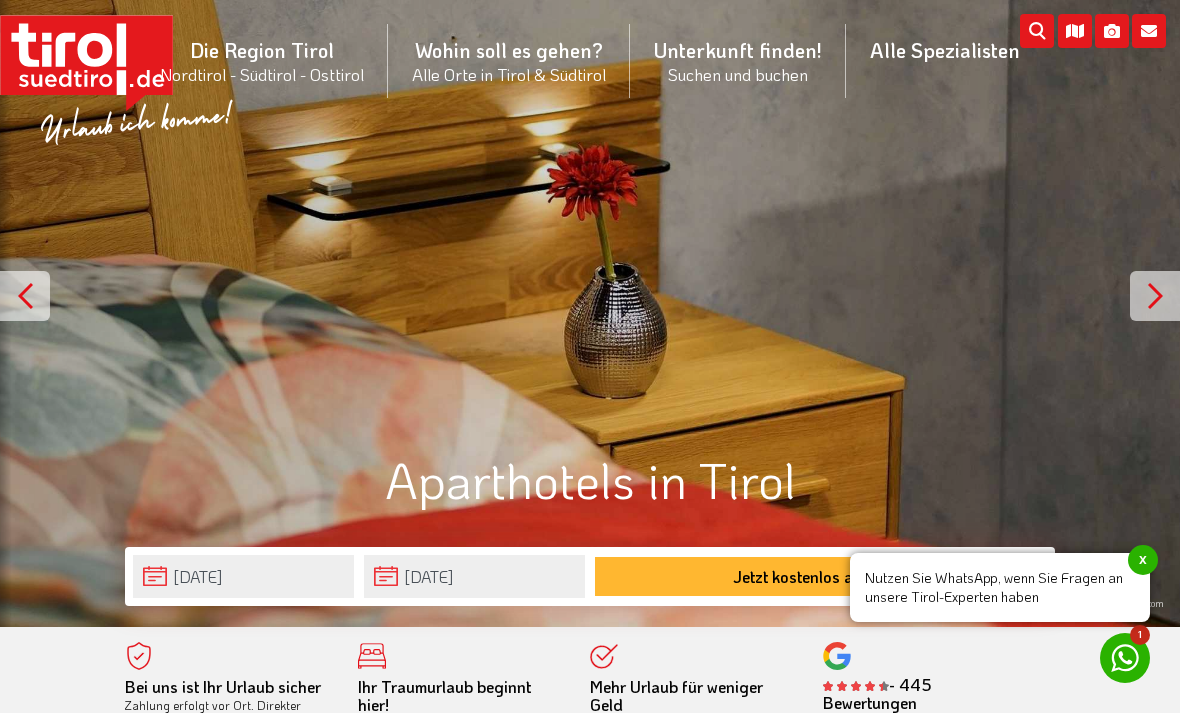 click at bounding box center [385, 228] 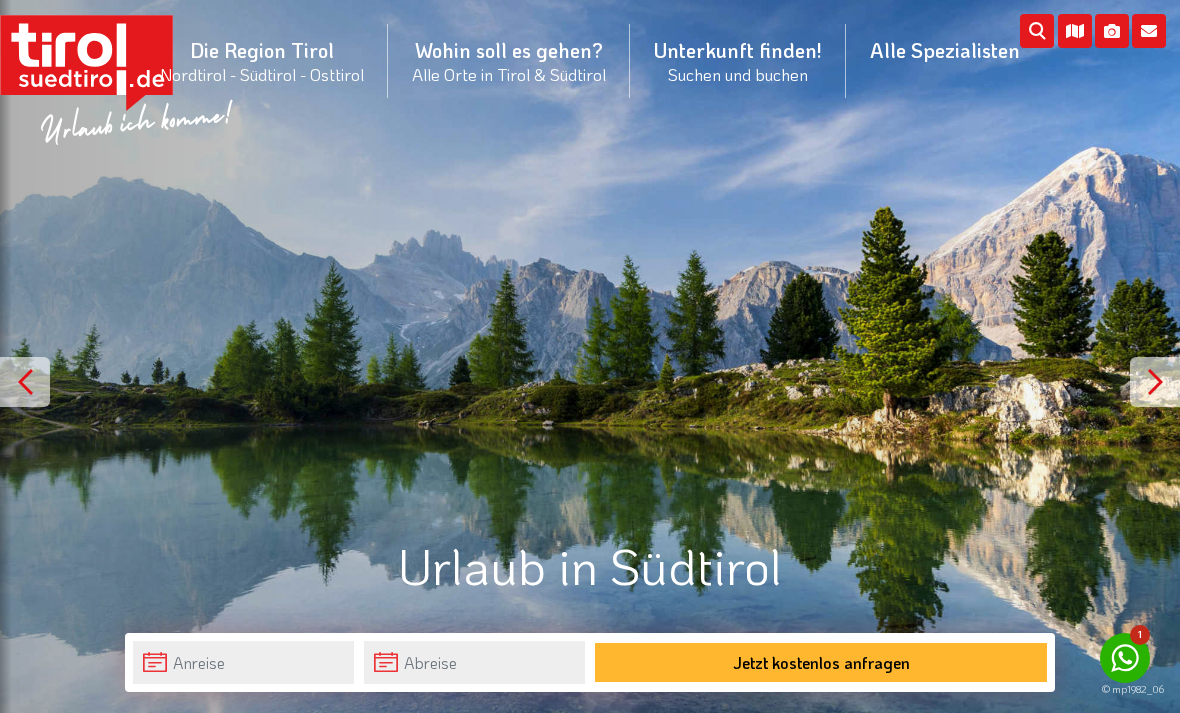 scroll, scrollTop: 0, scrollLeft: 0, axis: both 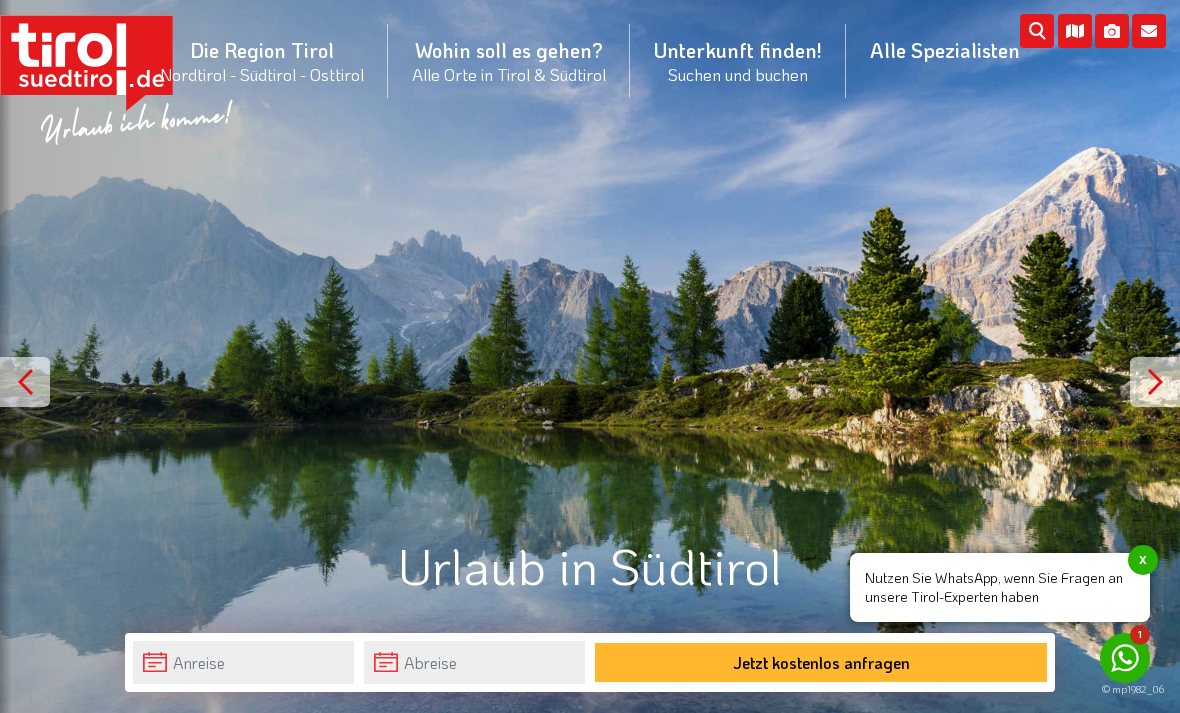 click on "x" at bounding box center [1143, 560] 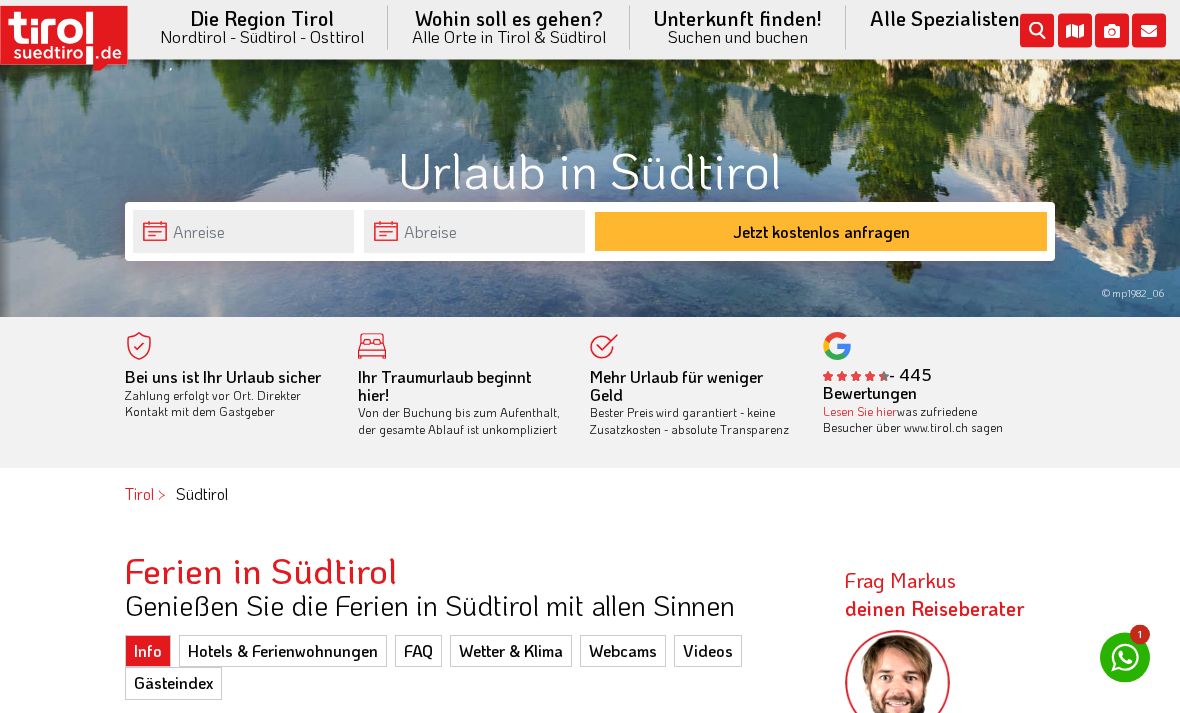 scroll, scrollTop: 373, scrollLeft: 0, axis: vertical 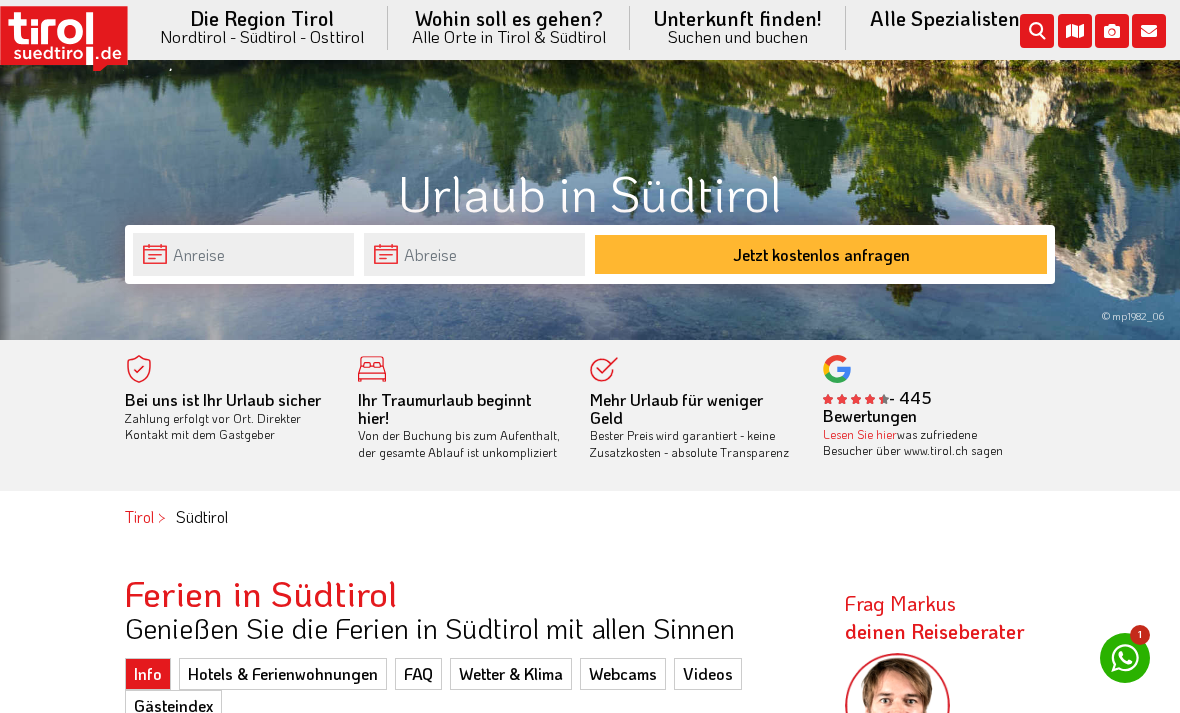 click on "Highlights in Tirol" at bounding box center (262, 249) 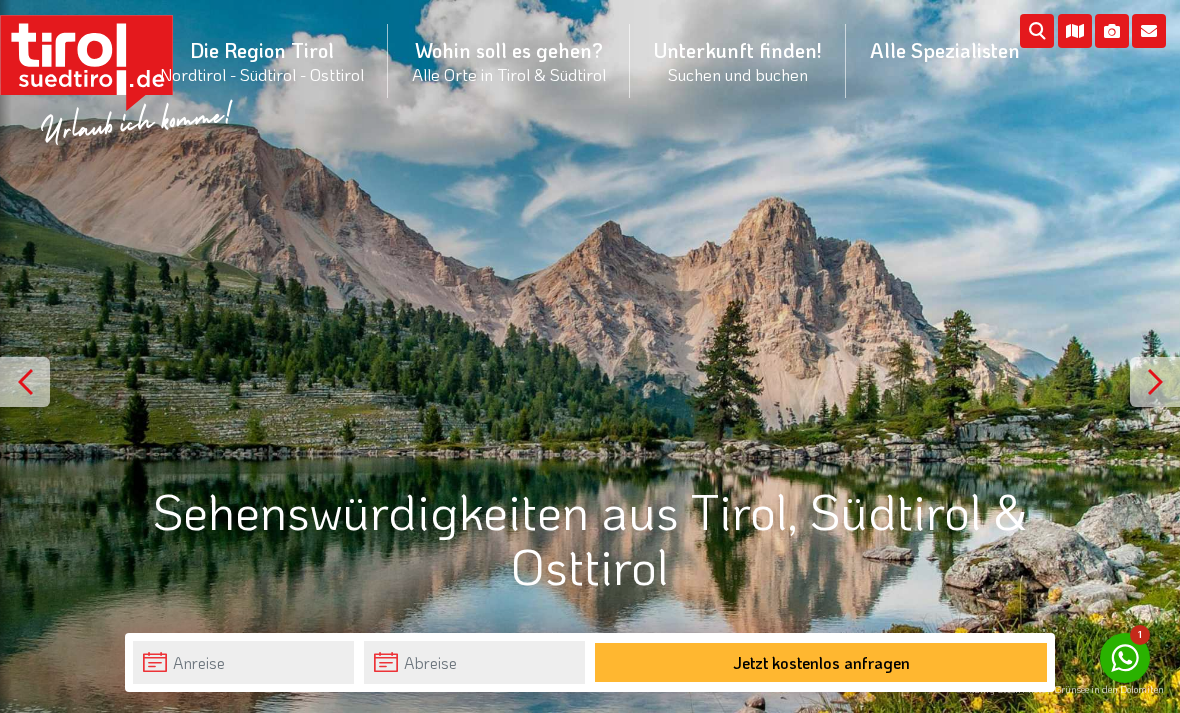 scroll, scrollTop: 0, scrollLeft: 0, axis: both 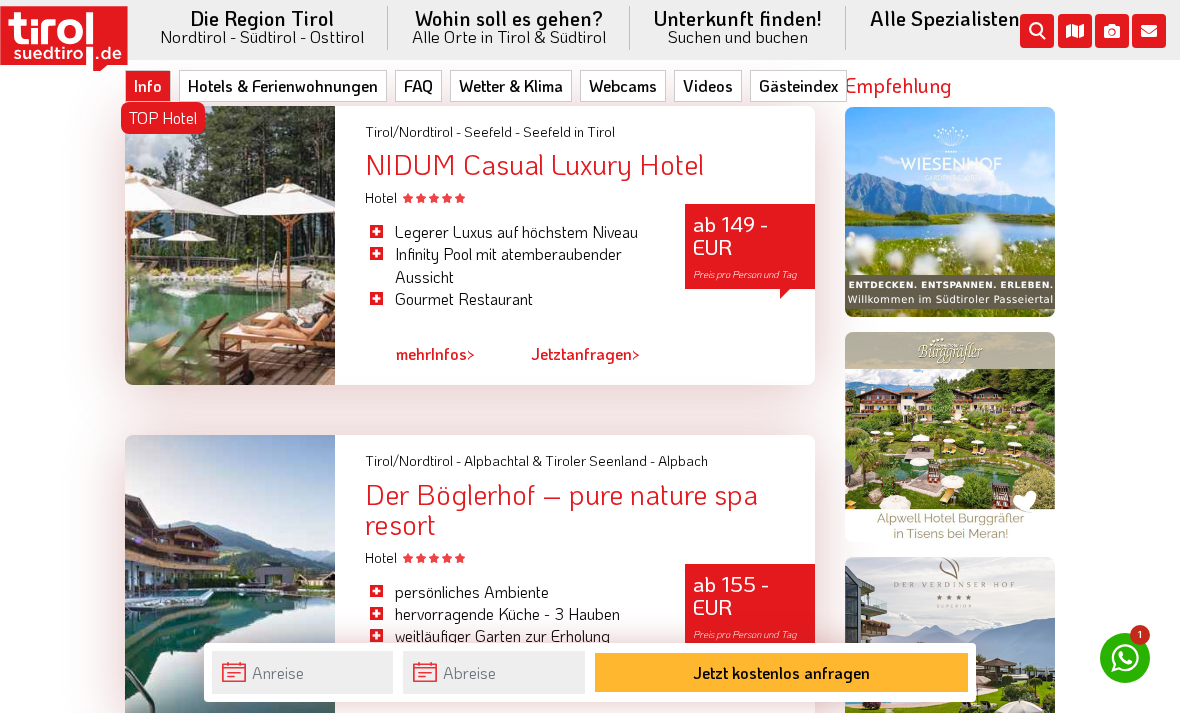 click on "Hotels & Ferienwohnungen" at bounding box center [283, 86] 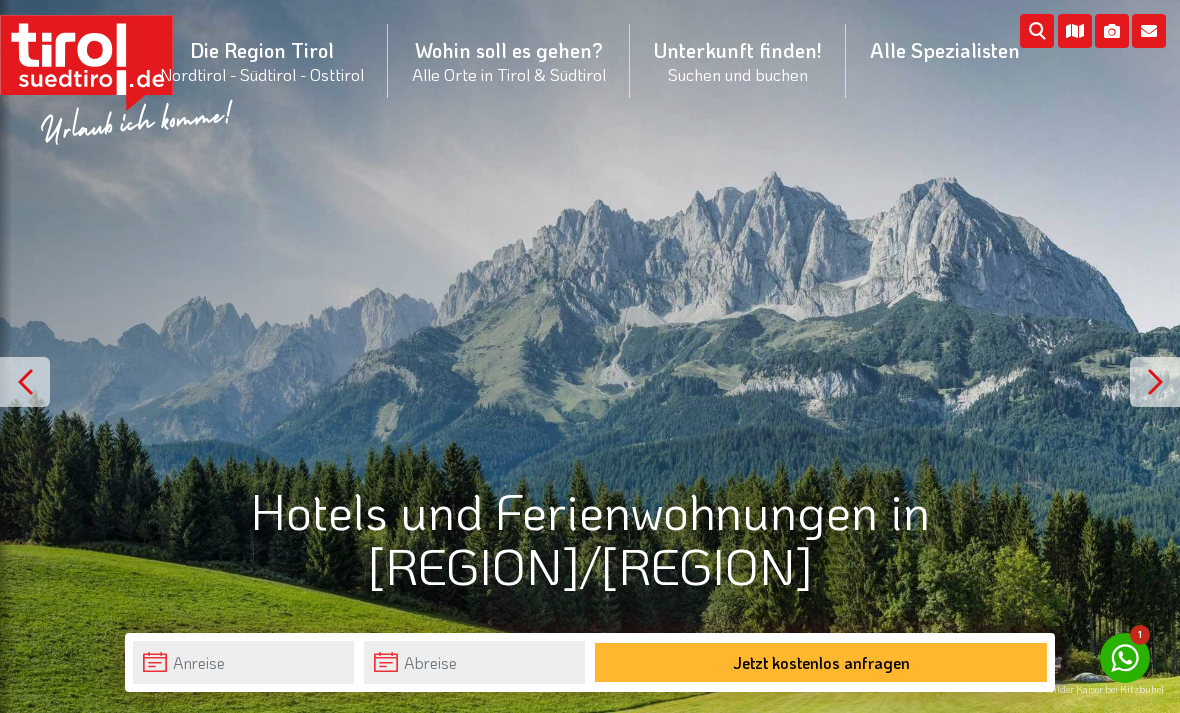 scroll, scrollTop: 0, scrollLeft: 0, axis: both 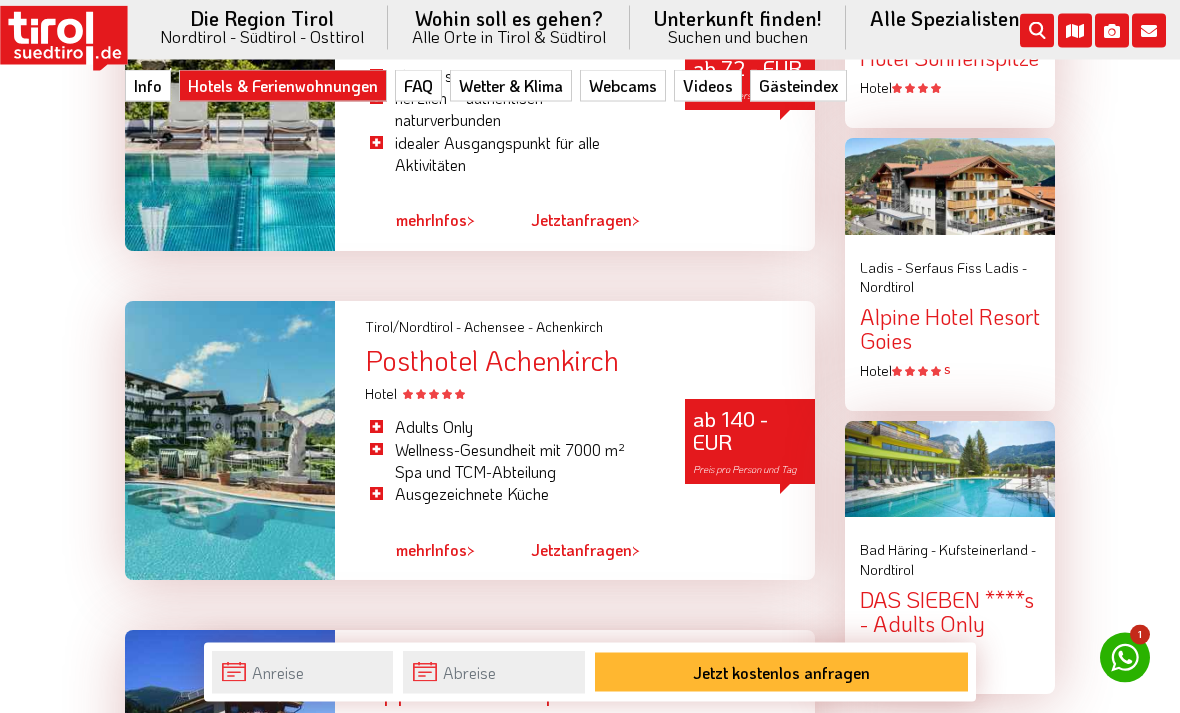 click on "Posthotel Achenkirch" at bounding box center [590, 361] 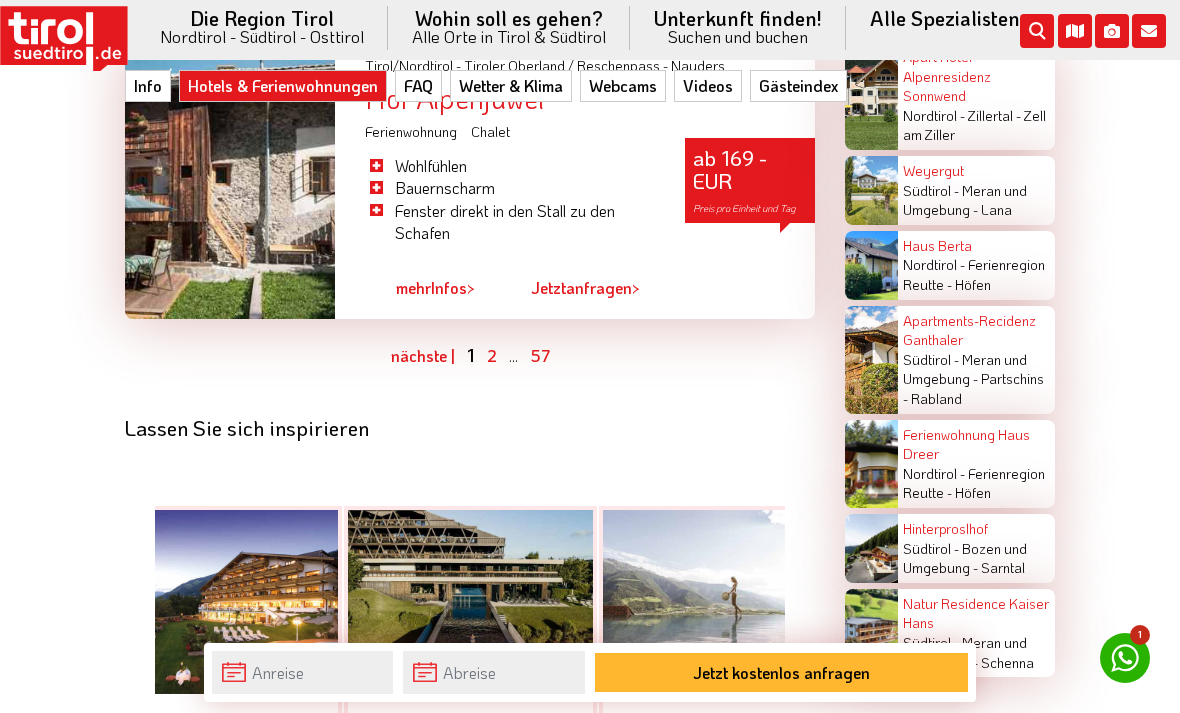 scroll, scrollTop: 5588, scrollLeft: 0, axis: vertical 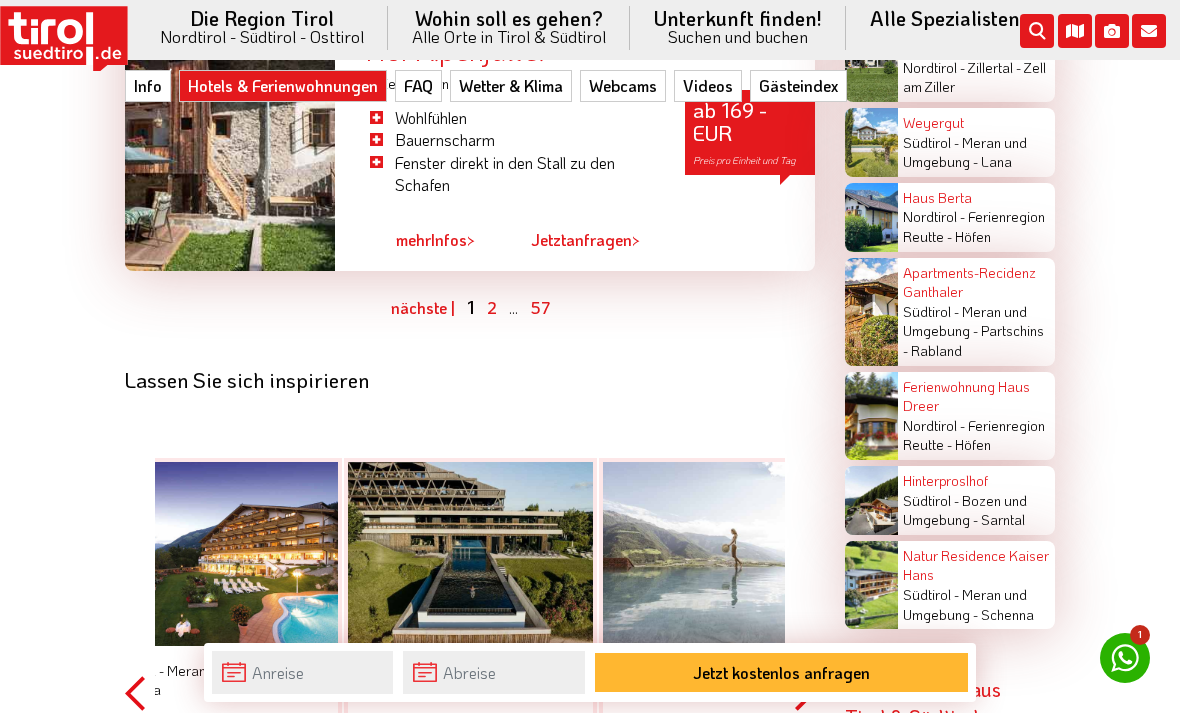 click on "2" at bounding box center (492, 307) 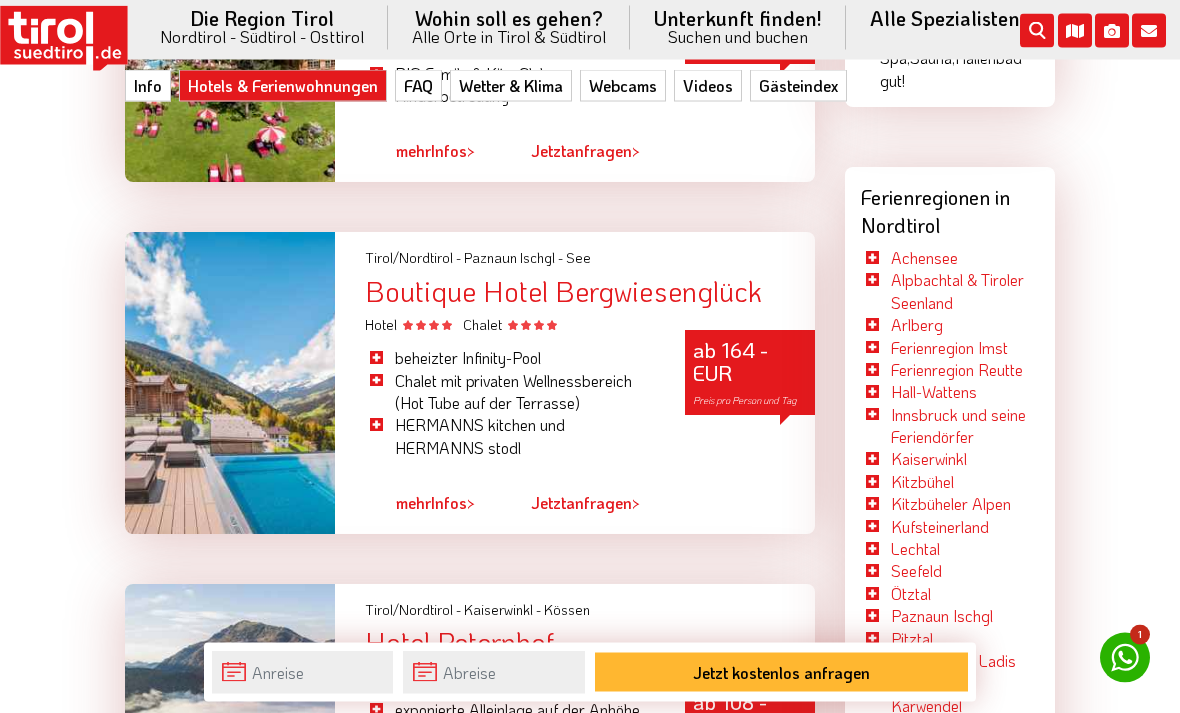 scroll, scrollTop: 3829, scrollLeft: 0, axis: vertical 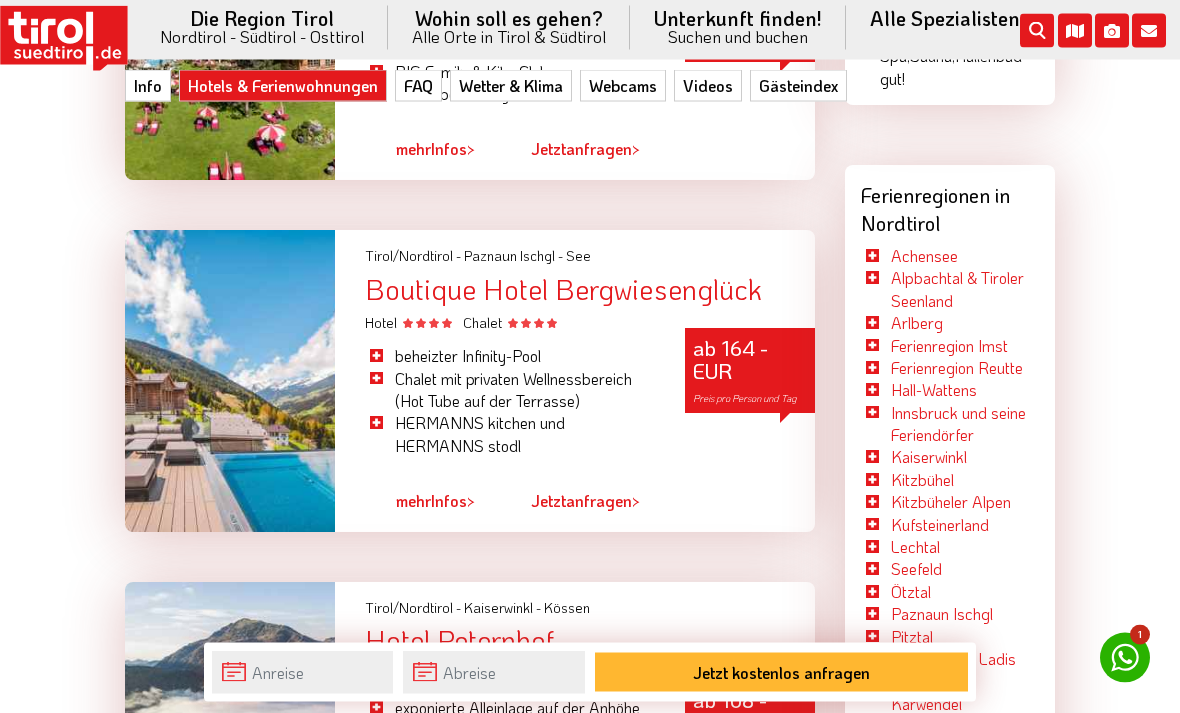 click on "Boutique Hotel Bergwiesenglück" at bounding box center [590, 290] 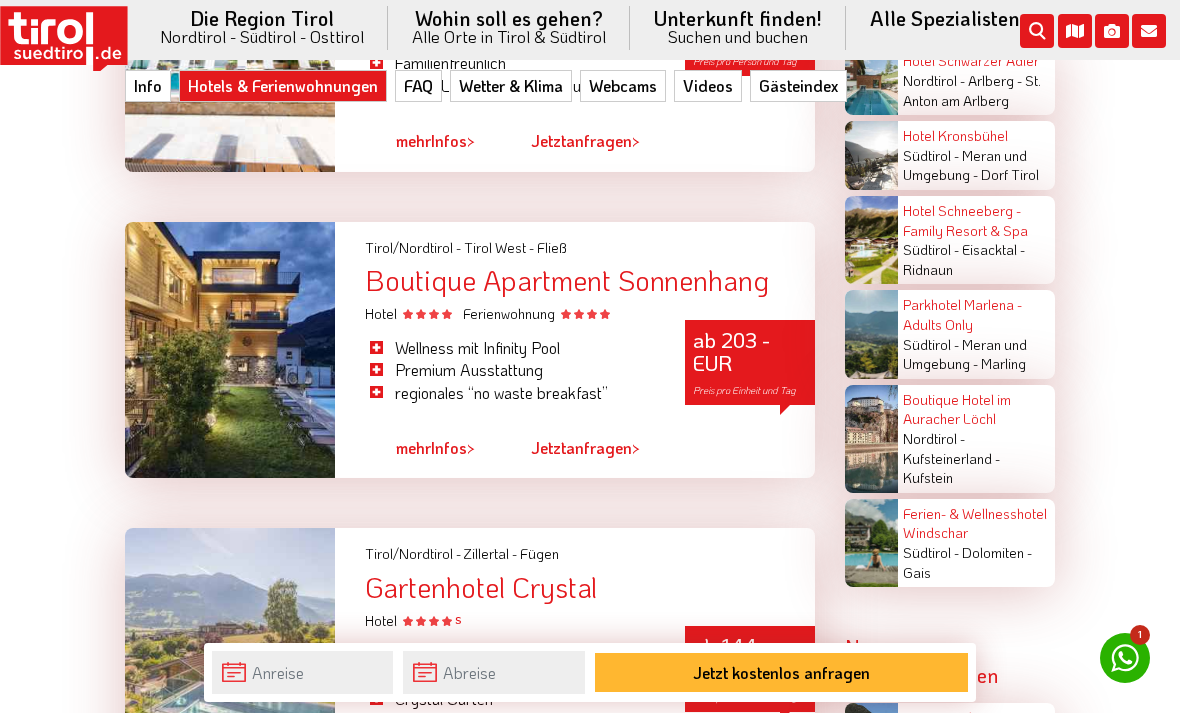 scroll, scrollTop: 4885, scrollLeft: 0, axis: vertical 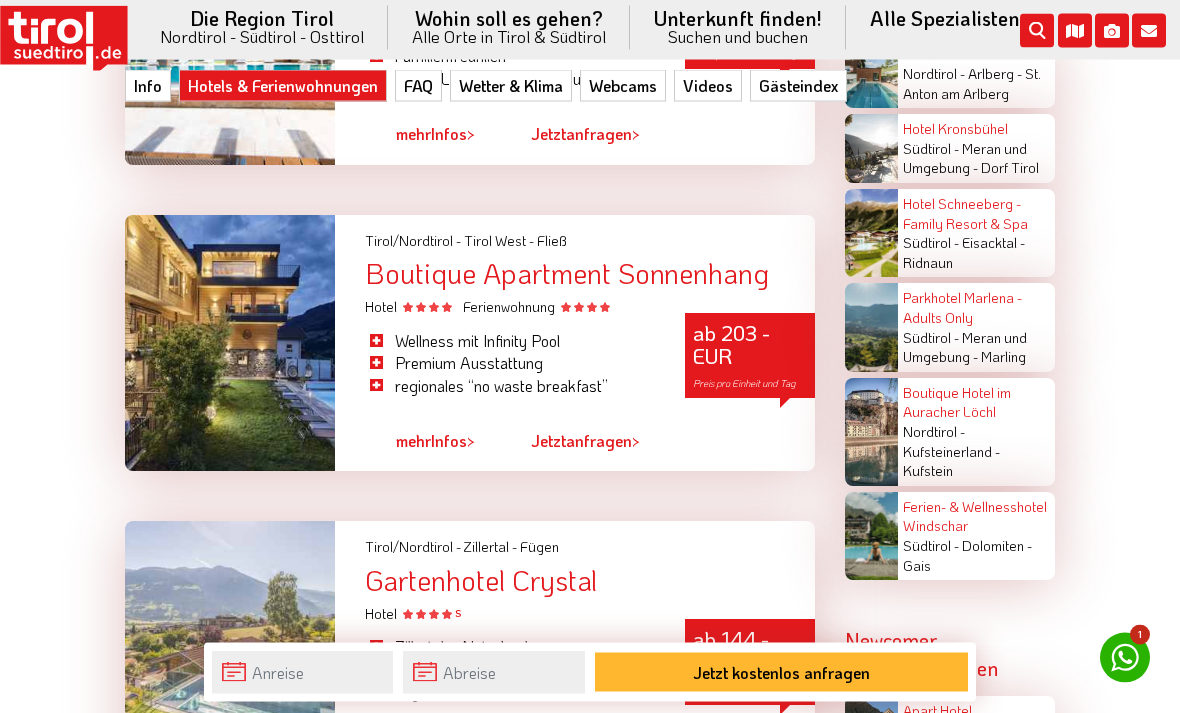 click on "Boutique Apartment Sonnenhang" at bounding box center (590, 274) 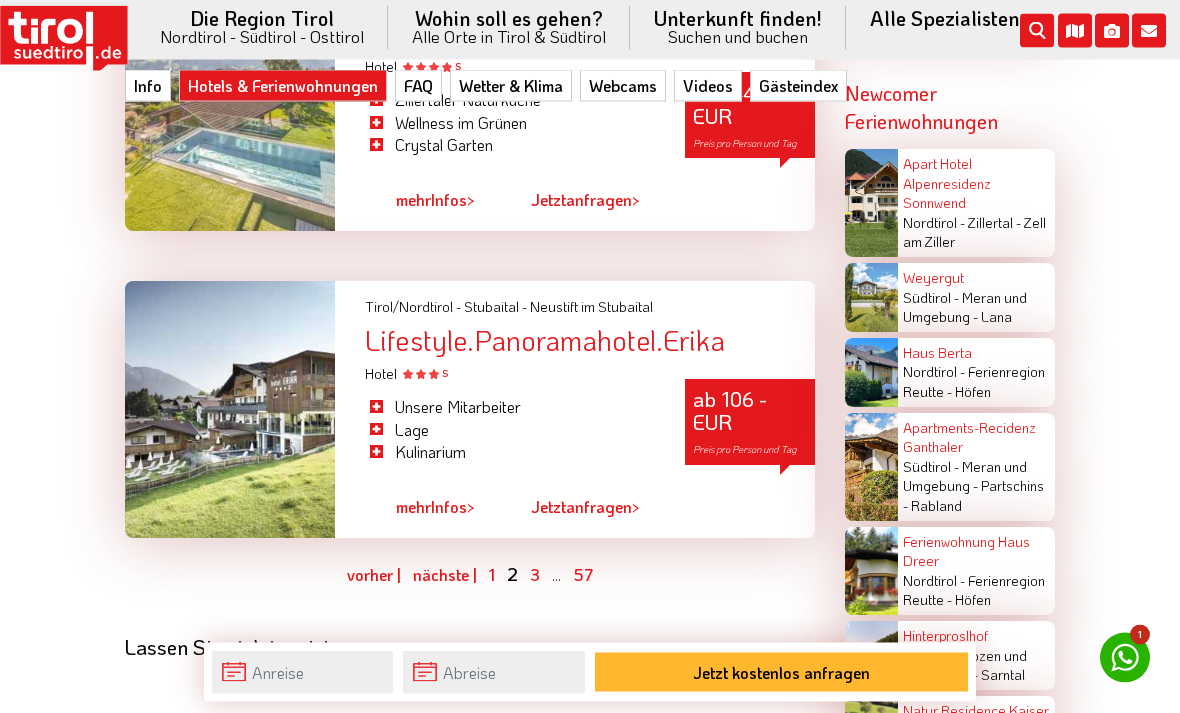 scroll, scrollTop: 5434, scrollLeft: 0, axis: vertical 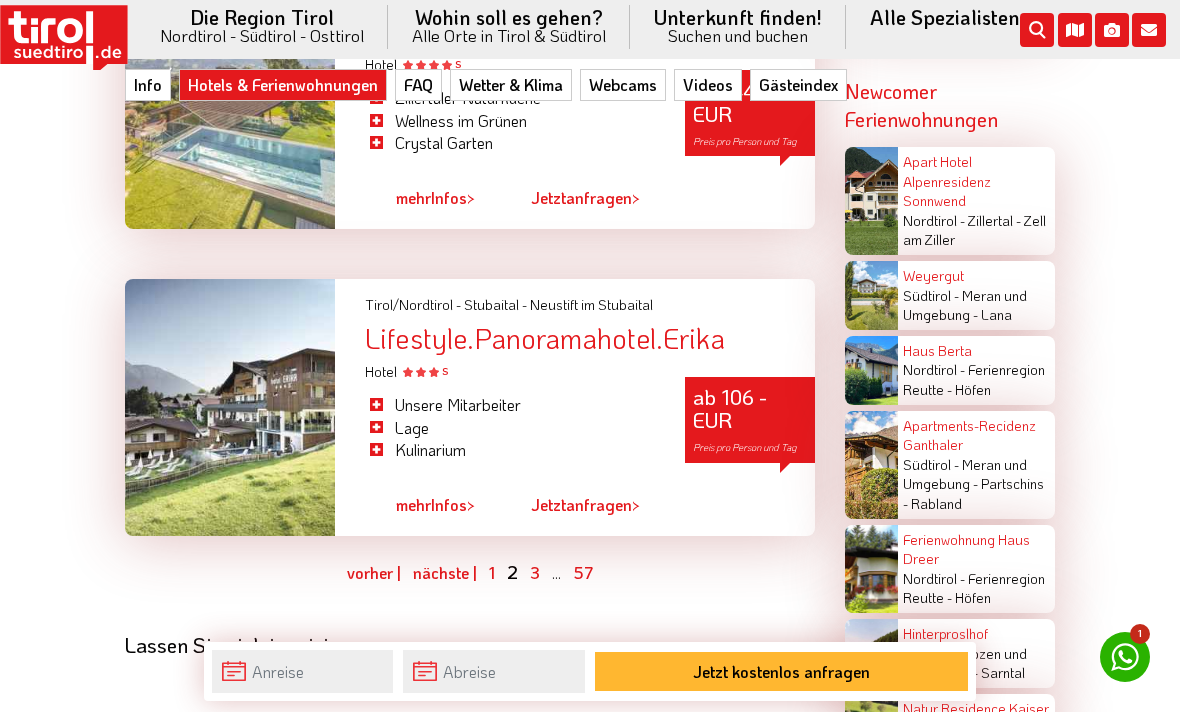 click on "3" at bounding box center (535, 573) 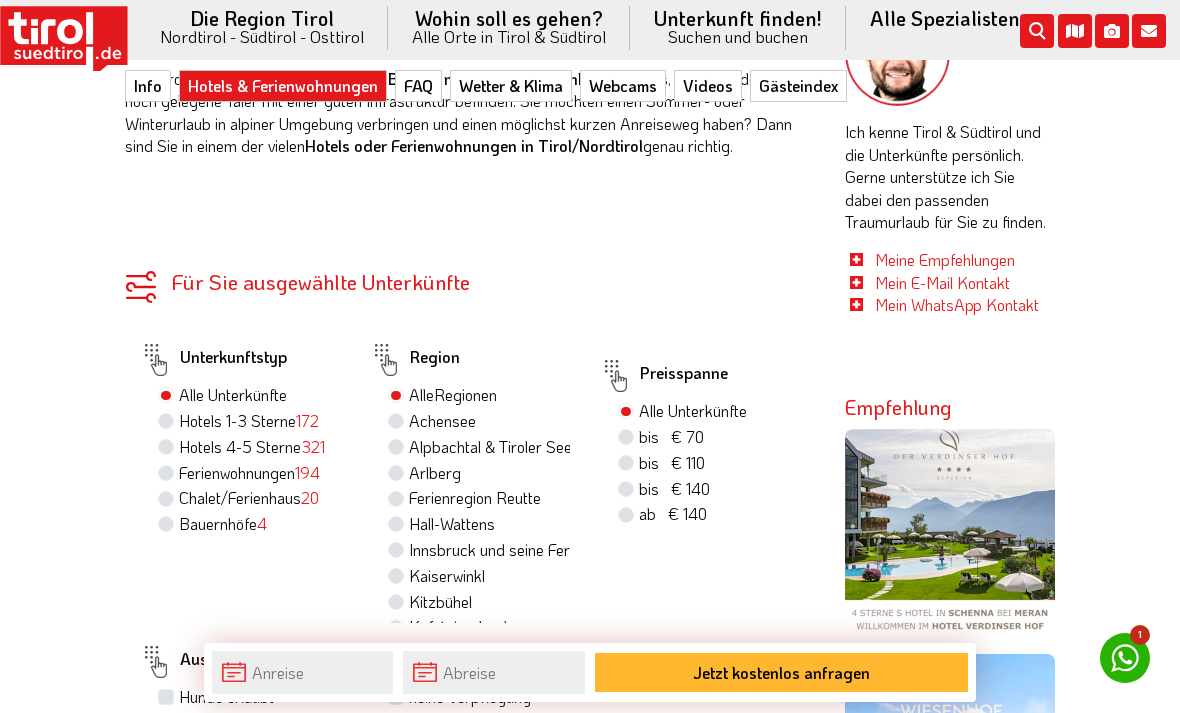 scroll, scrollTop: 1103, scrollLeft: 0, axis: vertical 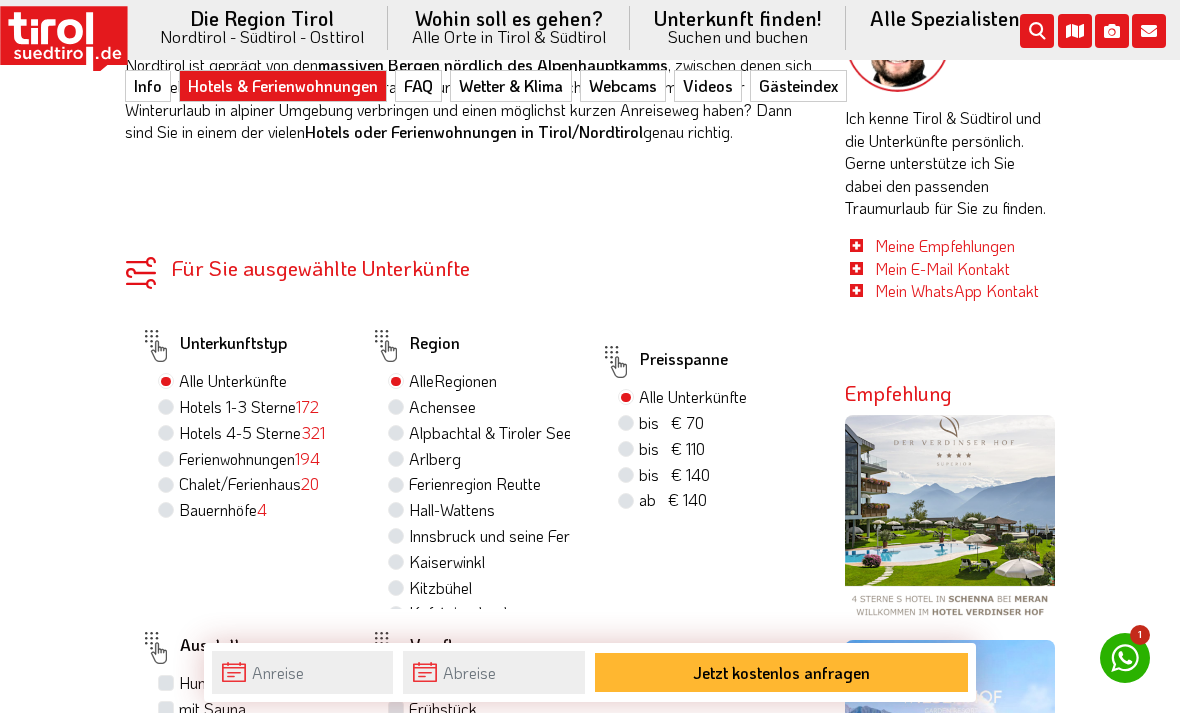 click on "Chalet/Ferienhaus  20" at bounding box center [249, 484] 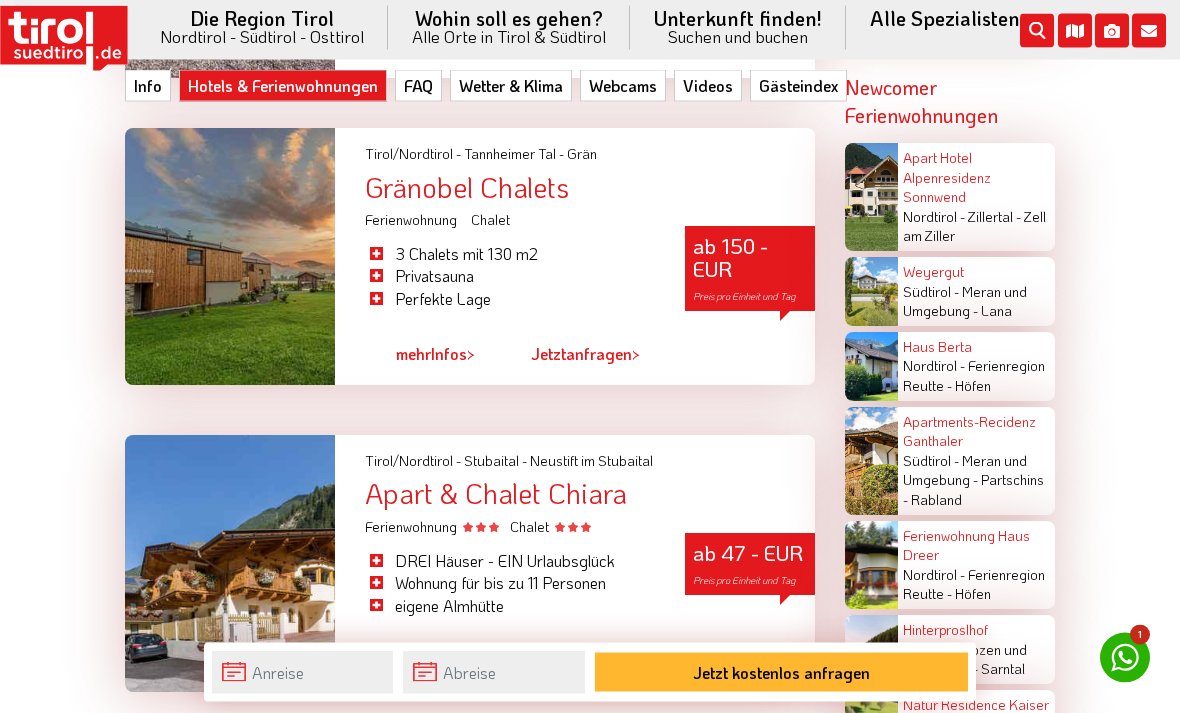 scroll, scrollTop: 5440, scrollLeft: 0, axis: vertical 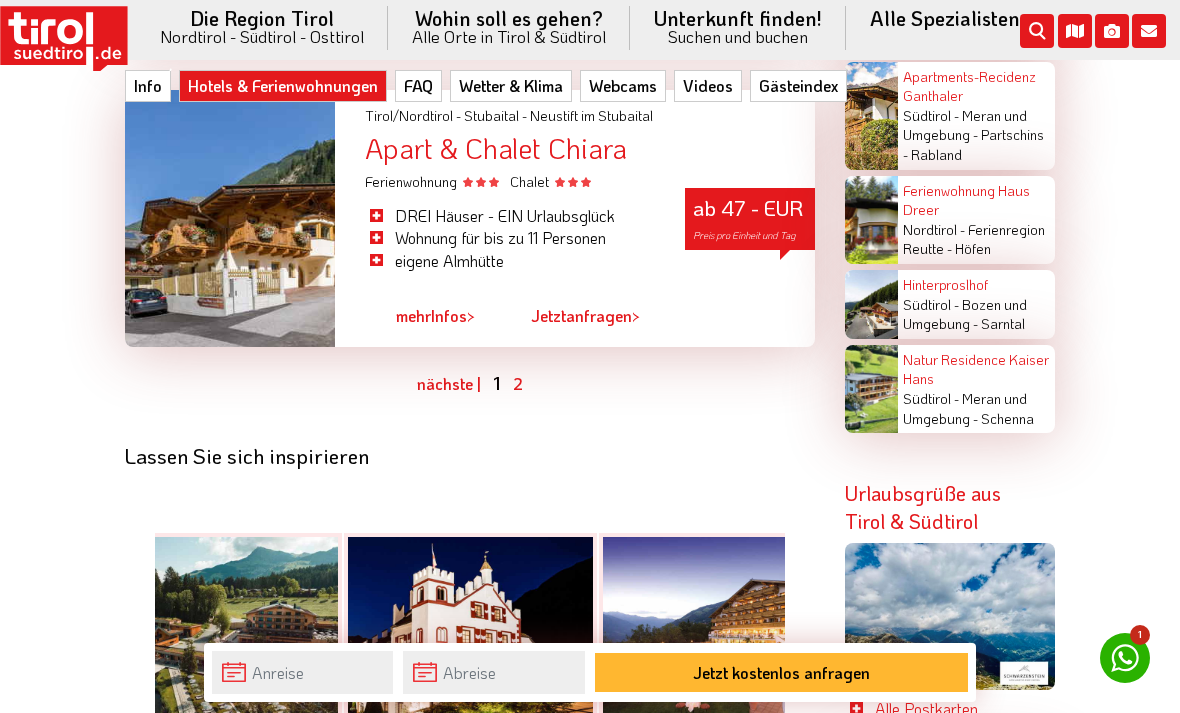 click on "2" at bounding box center [518, 383] 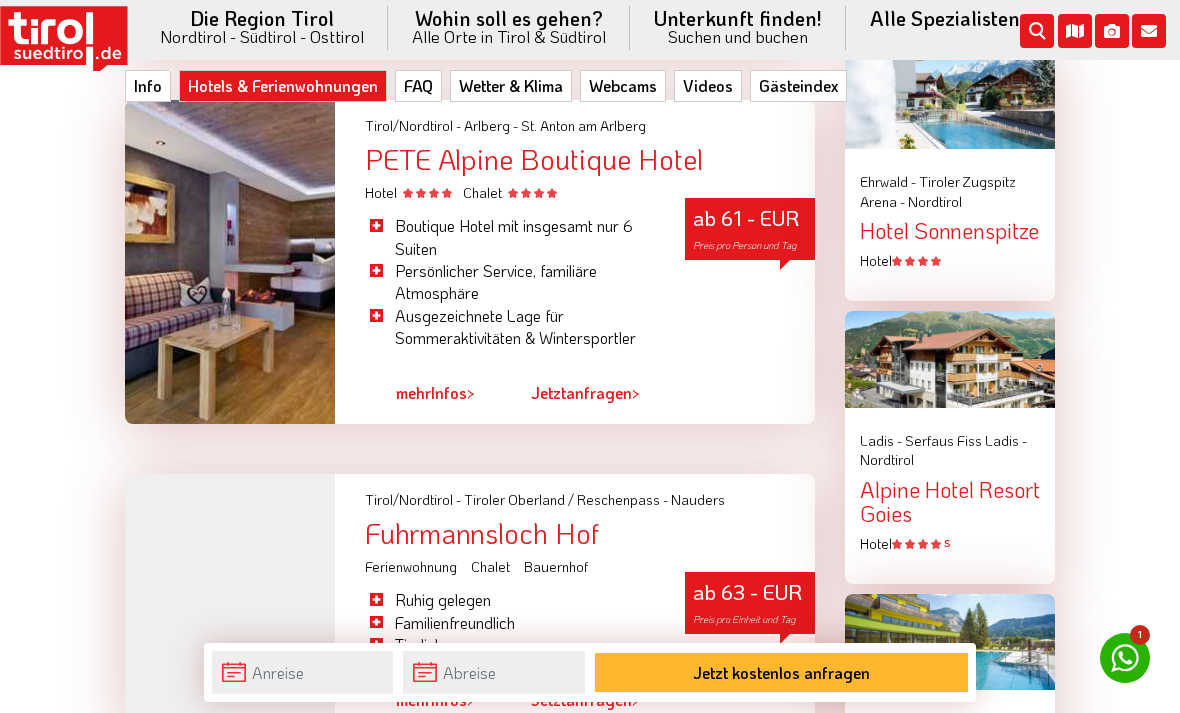 scroll, scrollTop: 2249, scrollLeft: 0, axis: vertical 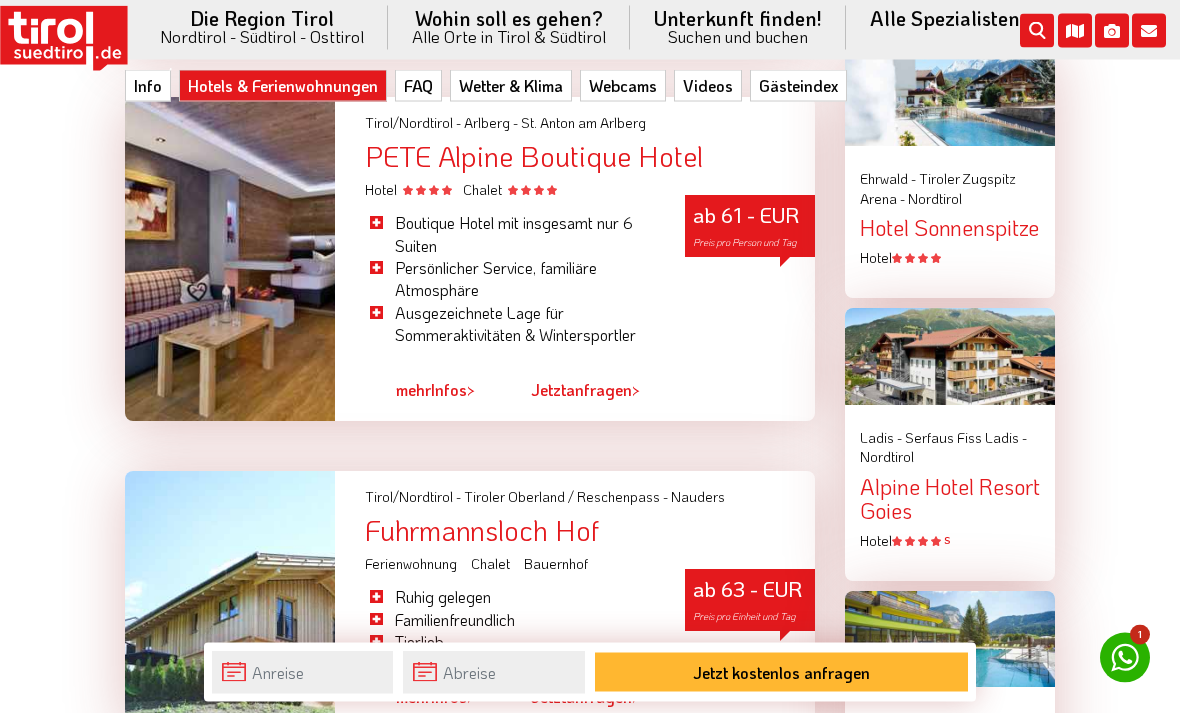 click on "PETE Alpine Boutique Hotel" at bounding box center (590, 157) 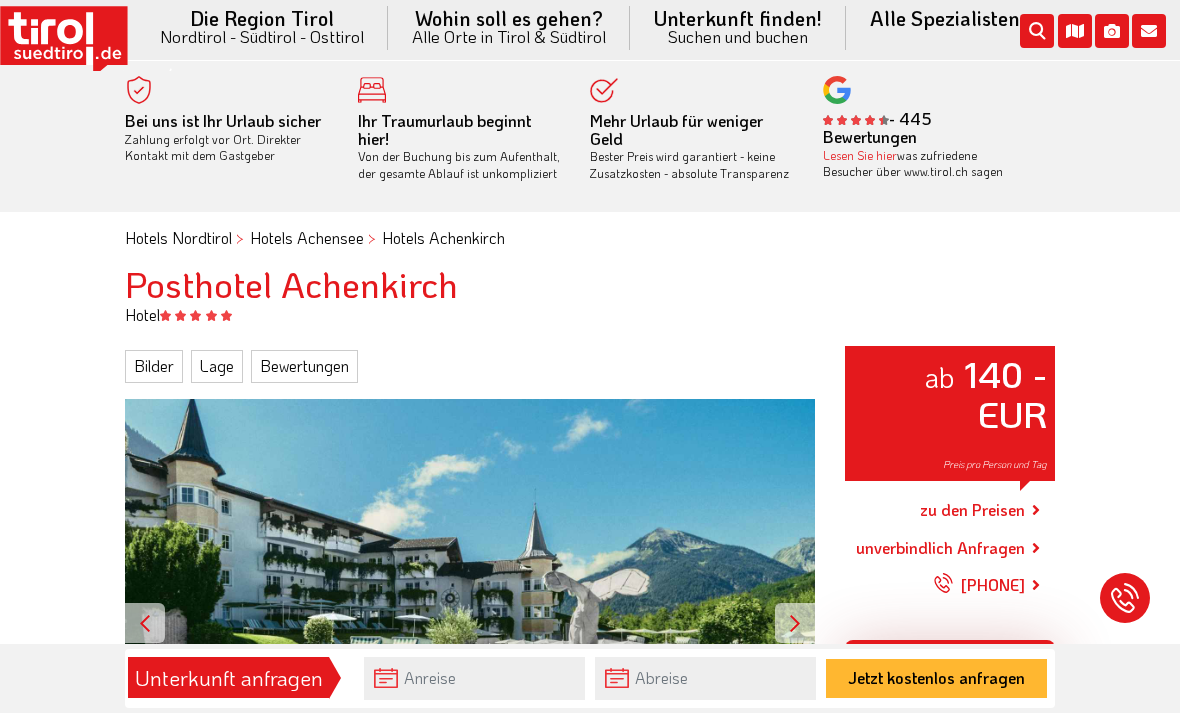 scroll, scrollTop: 0, scrollLeft: 0, axis: both 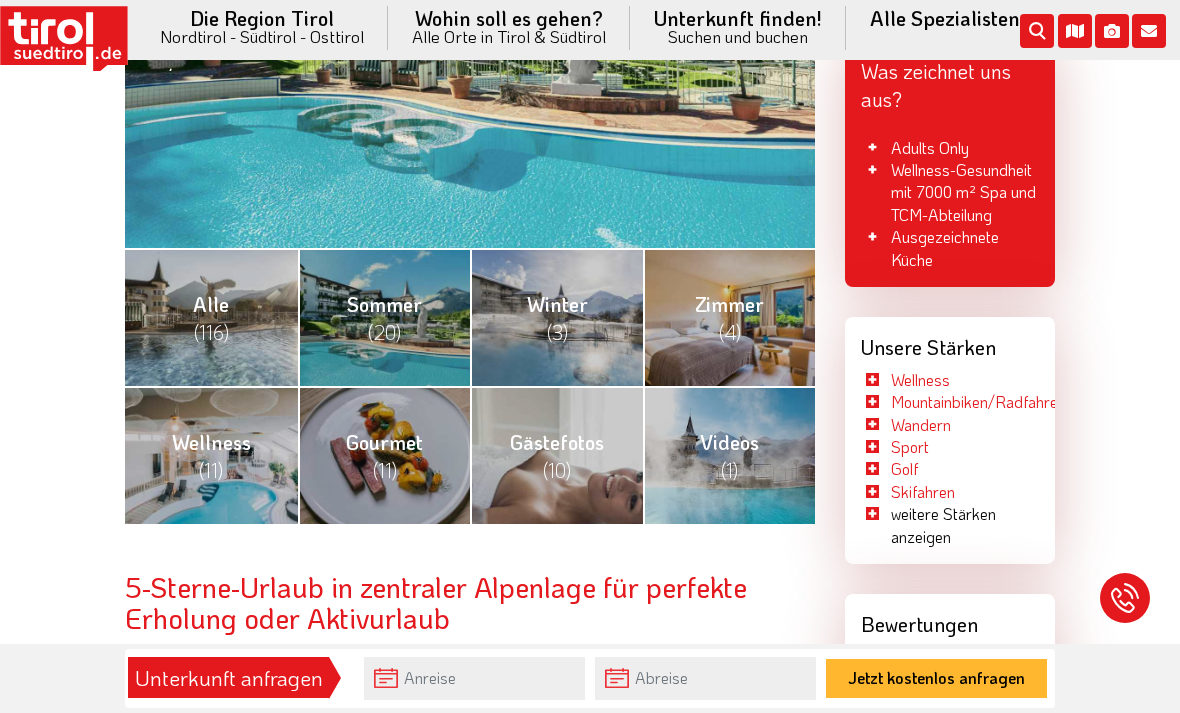 click on "Zimmer   (4)" at bounding box center [729, 317] 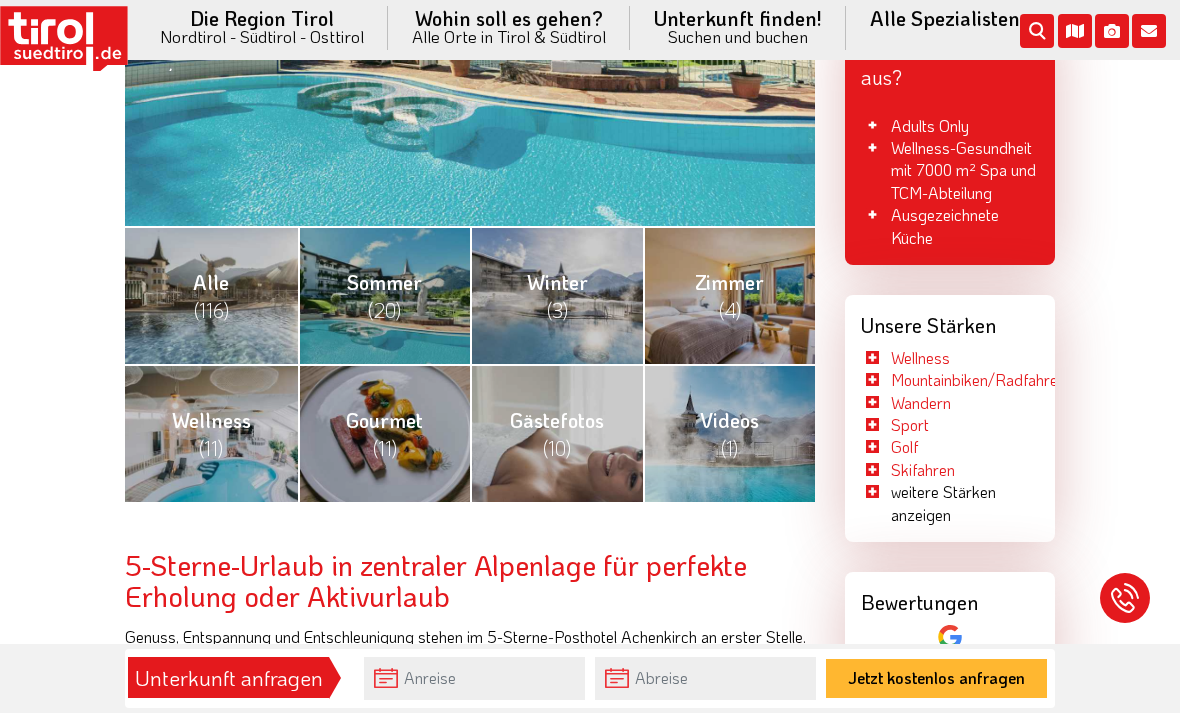 scroll, scrollTop: 619, scrollLeft: 0, axis: vertical 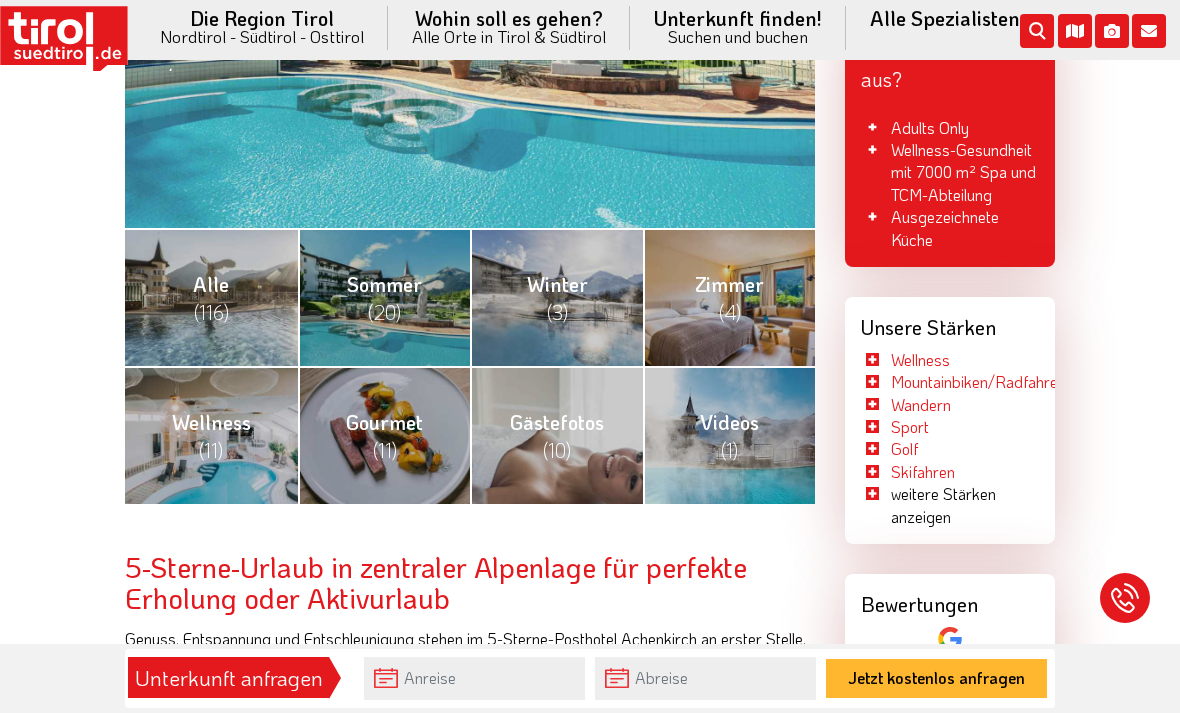 click on "Zimmer   (4)" at bounding box center [729, 297] 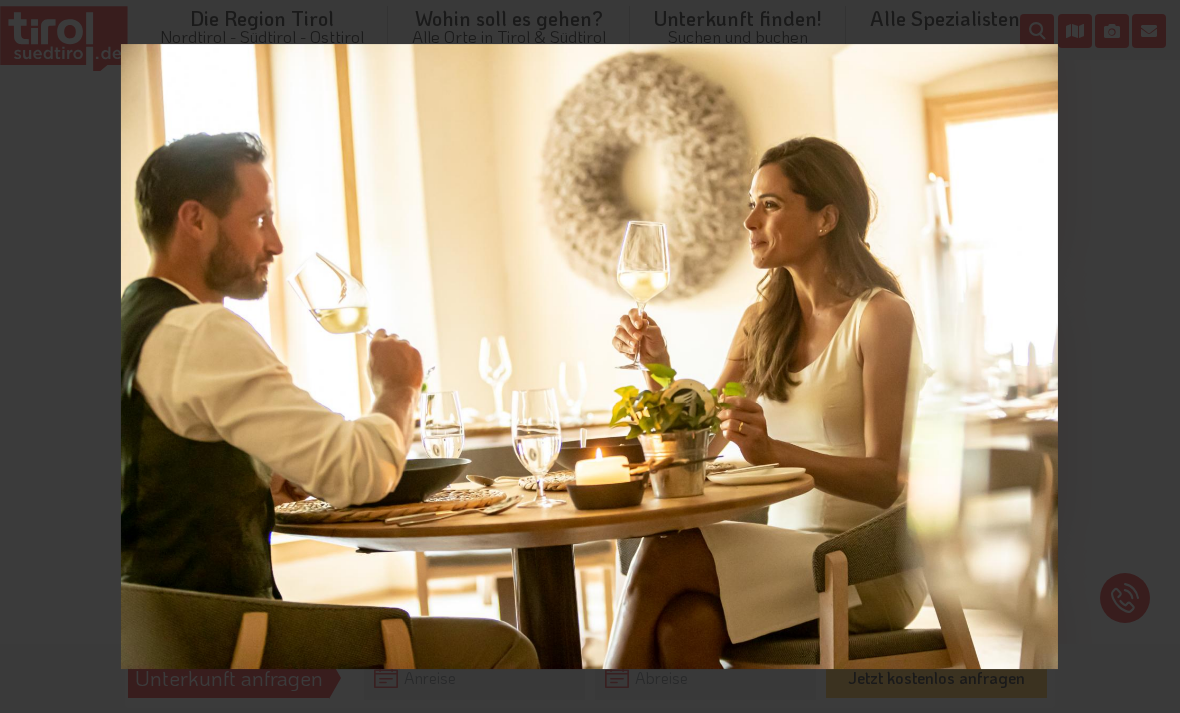scroll, scrollTop: 663, scrollLeft: 0, axis: vertical 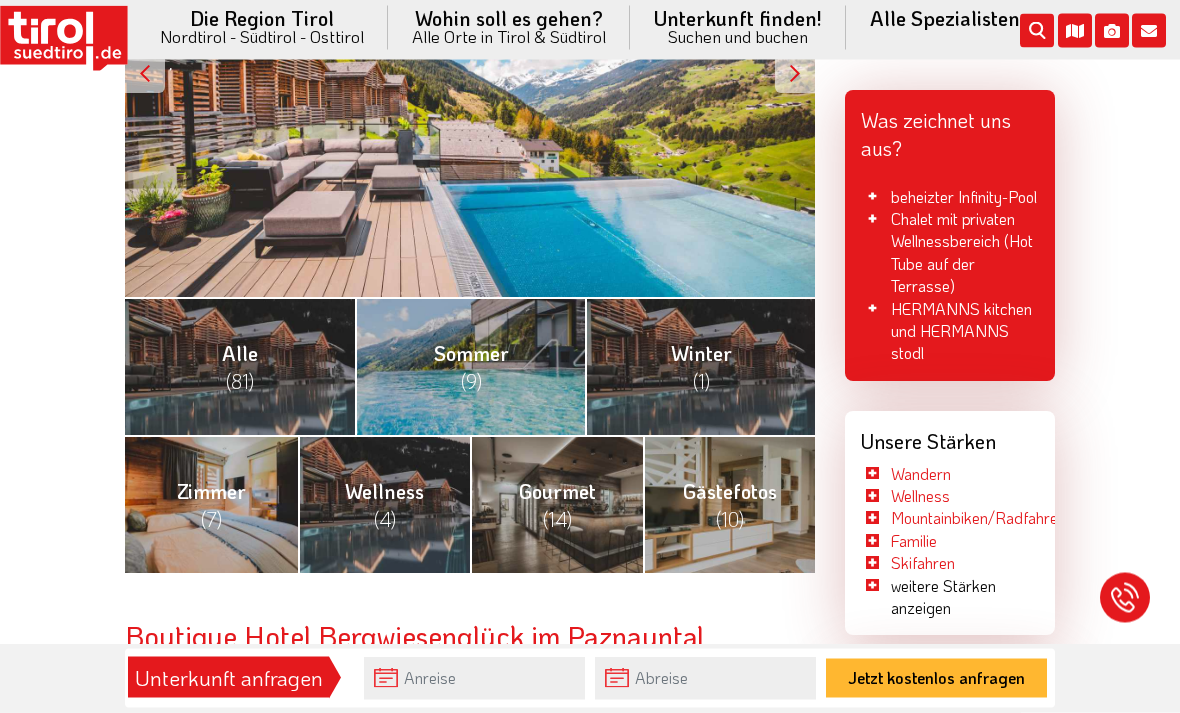 click on "Zimmer   (7)" at bounding box center (211, 505) 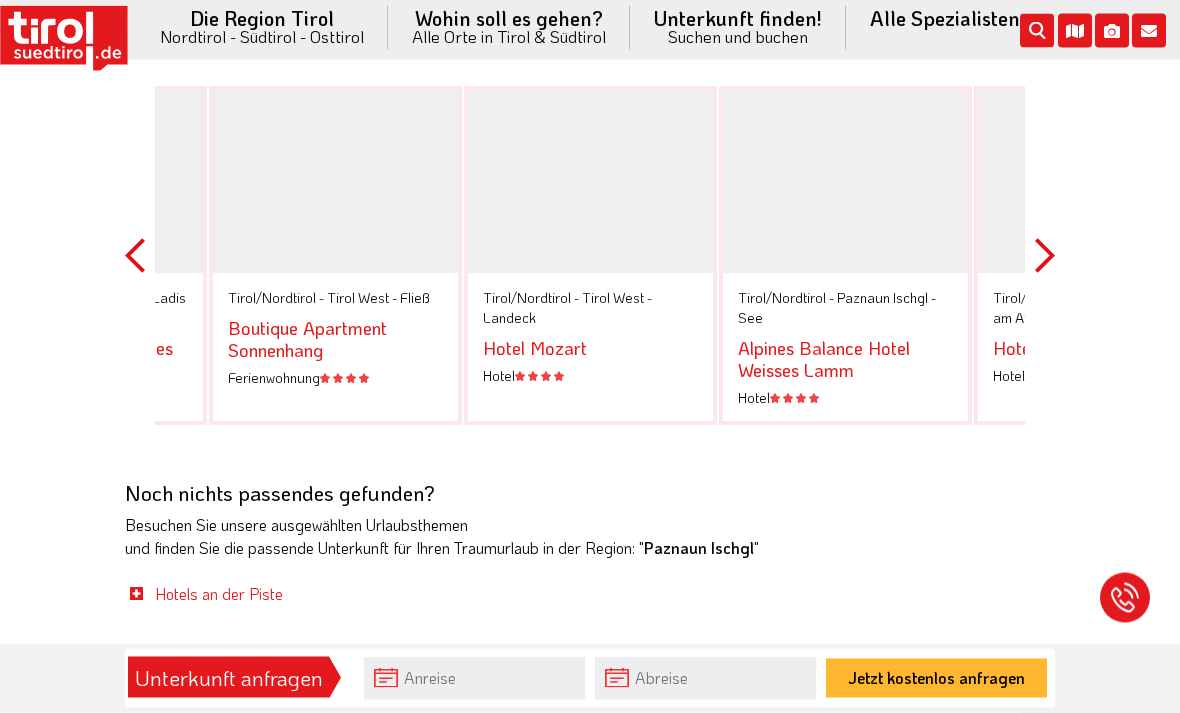 scroll, scrollTop: 3602, scrollLeft: 0, axis: vertical 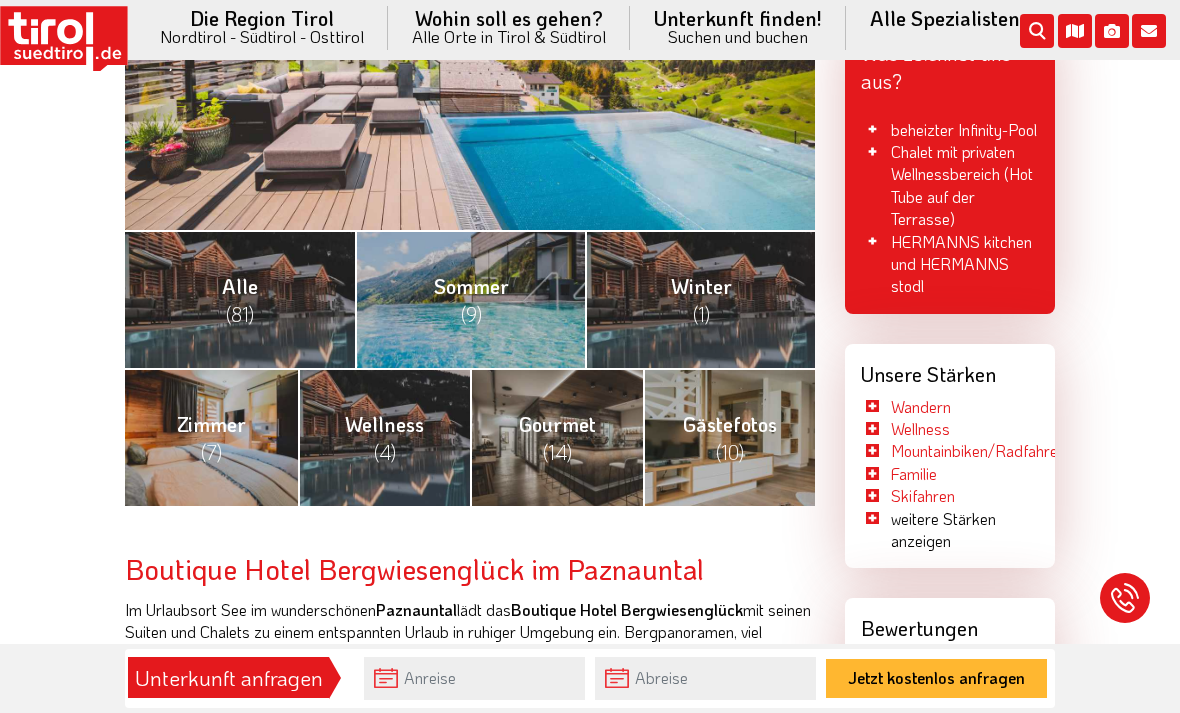 click on "(7)" at bounding box center [211, 452] 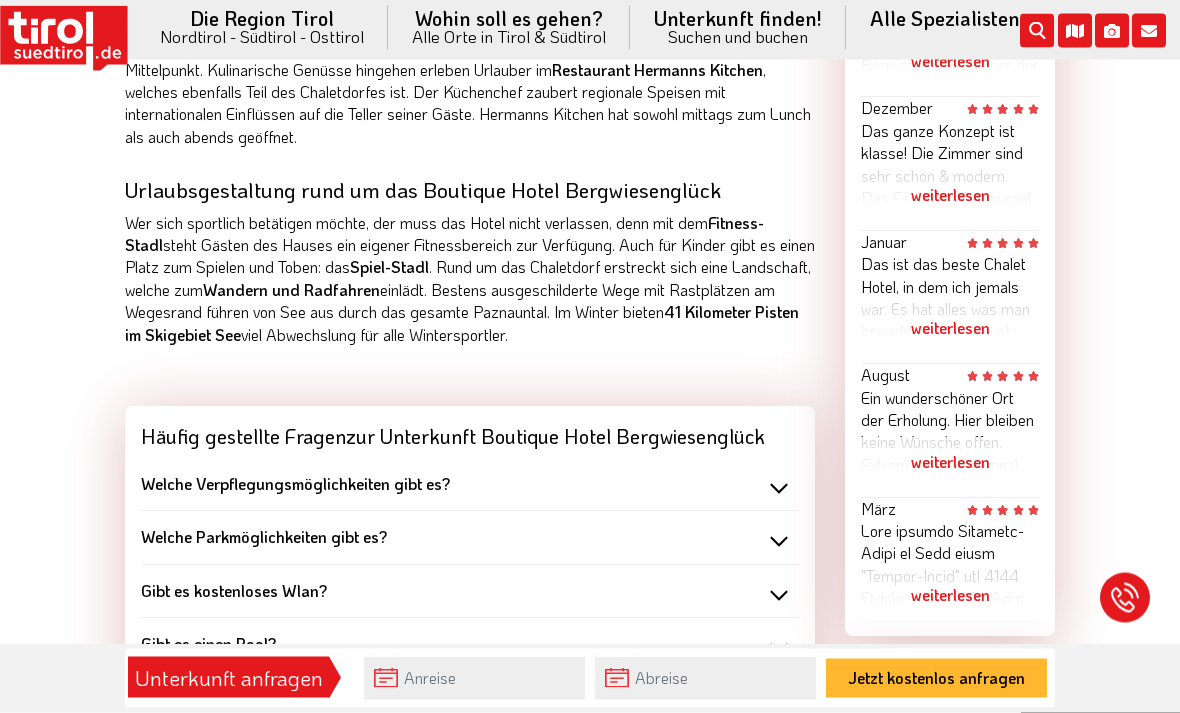 scroll, scrollTop: 1514, scrollLeft: 0, axis: vertical 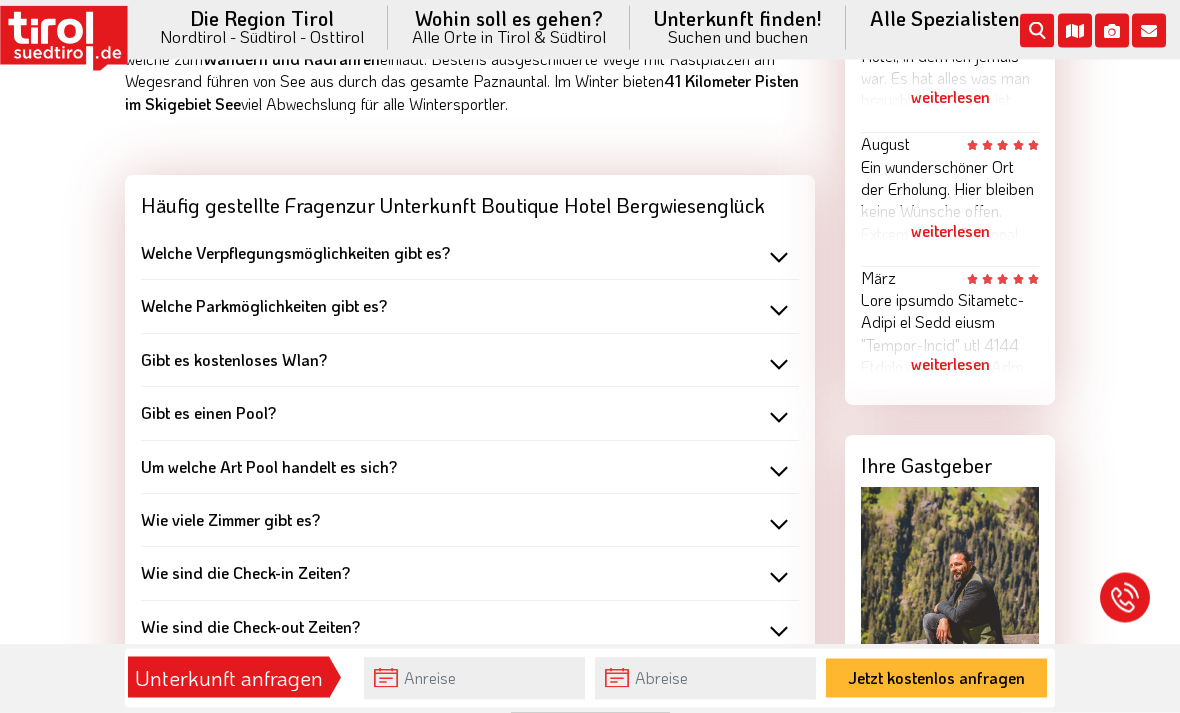 click on "Wie viele Zimmer gibt es?" at bounding box center (470, 521) 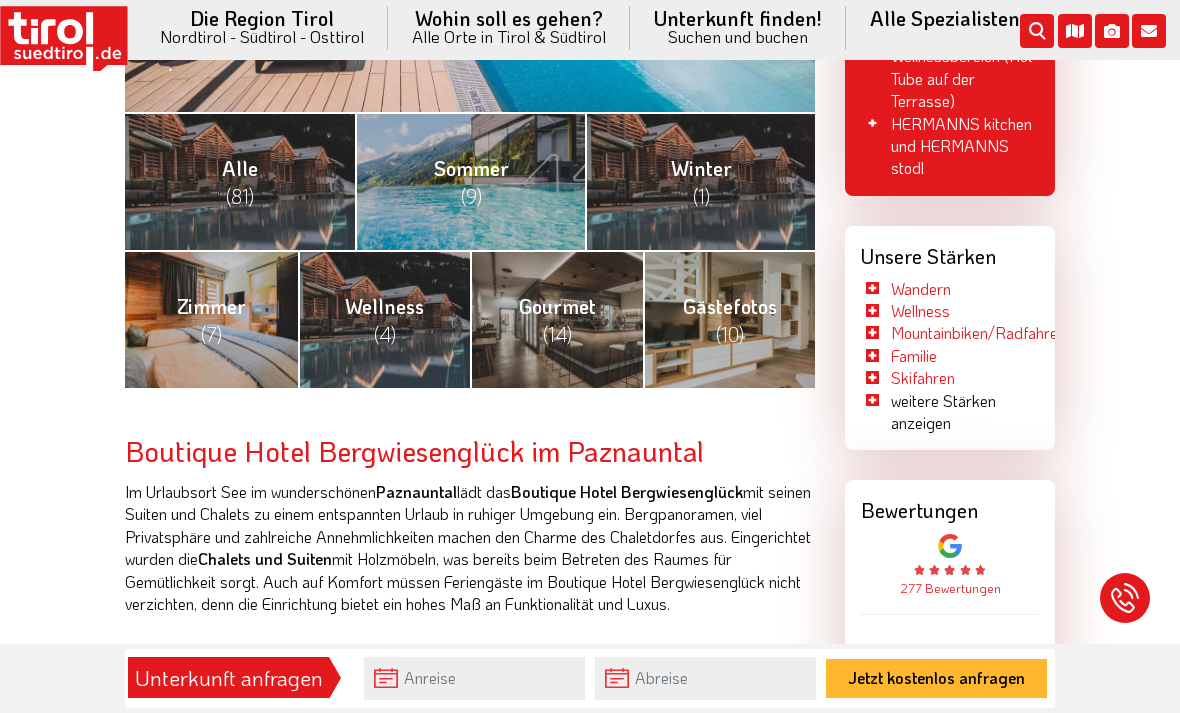 scroll, scrollTop: 734, scrollLeft: 0, axis: vertical 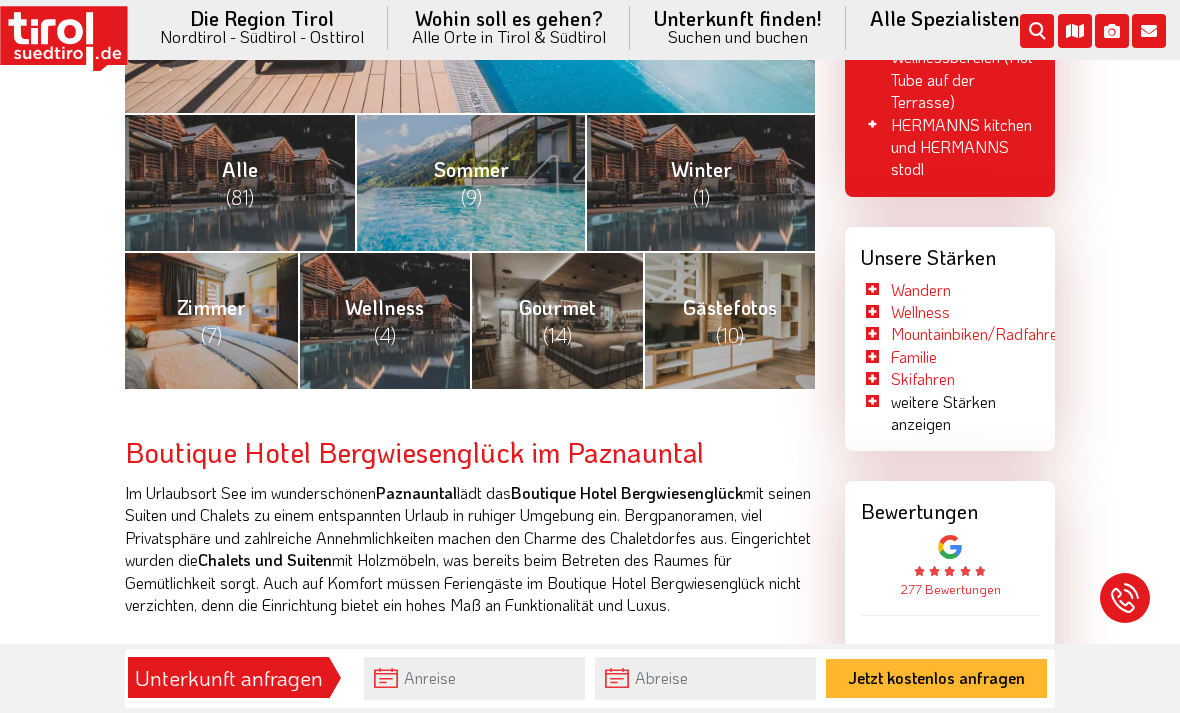 click on "Zimmer   (7)" at bounding box center (211, 320) 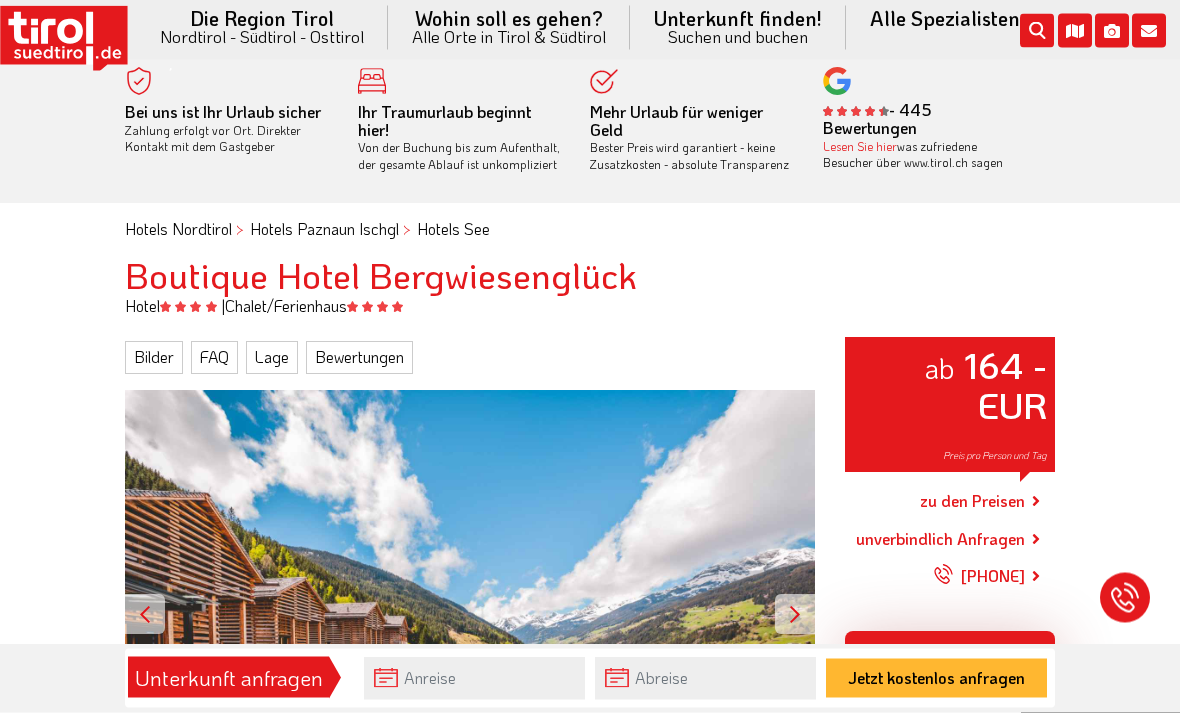 scroll, scrollTop: 0, scrollLeft: 0, axis: both 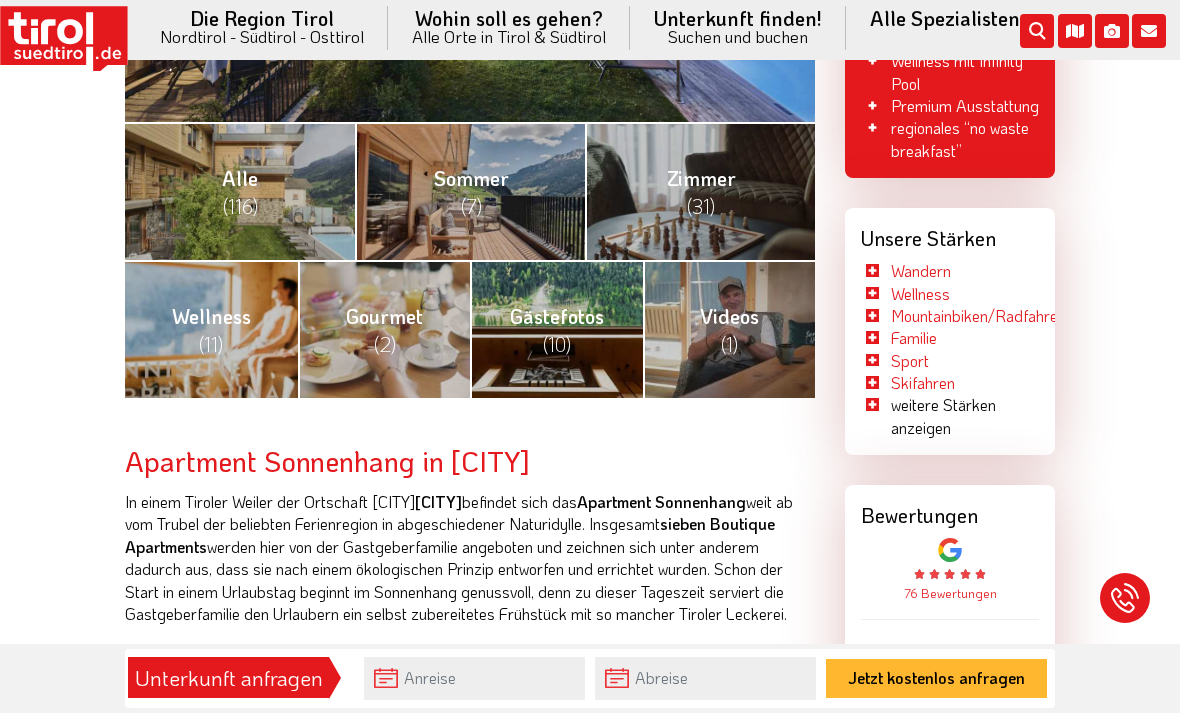 click on "Zimmer   (31)" at bounding box center (700, 191) 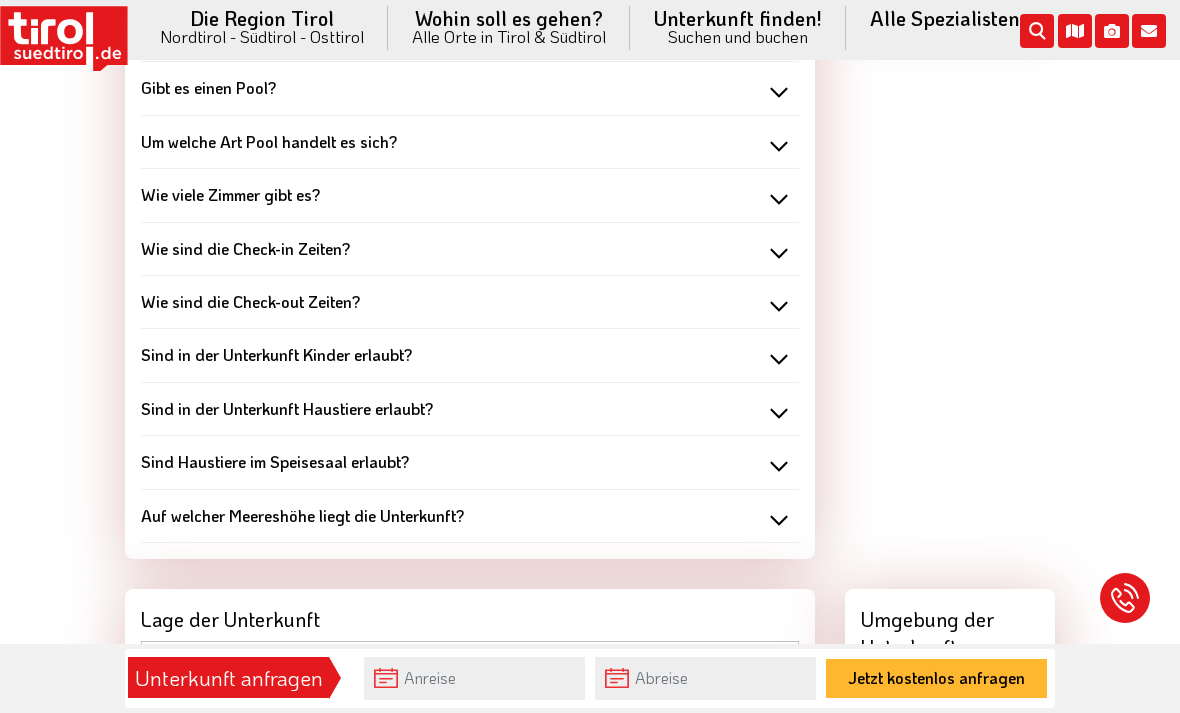 scroll, scrollTop: 2136, scrollLeft: 0, axis: vertical 